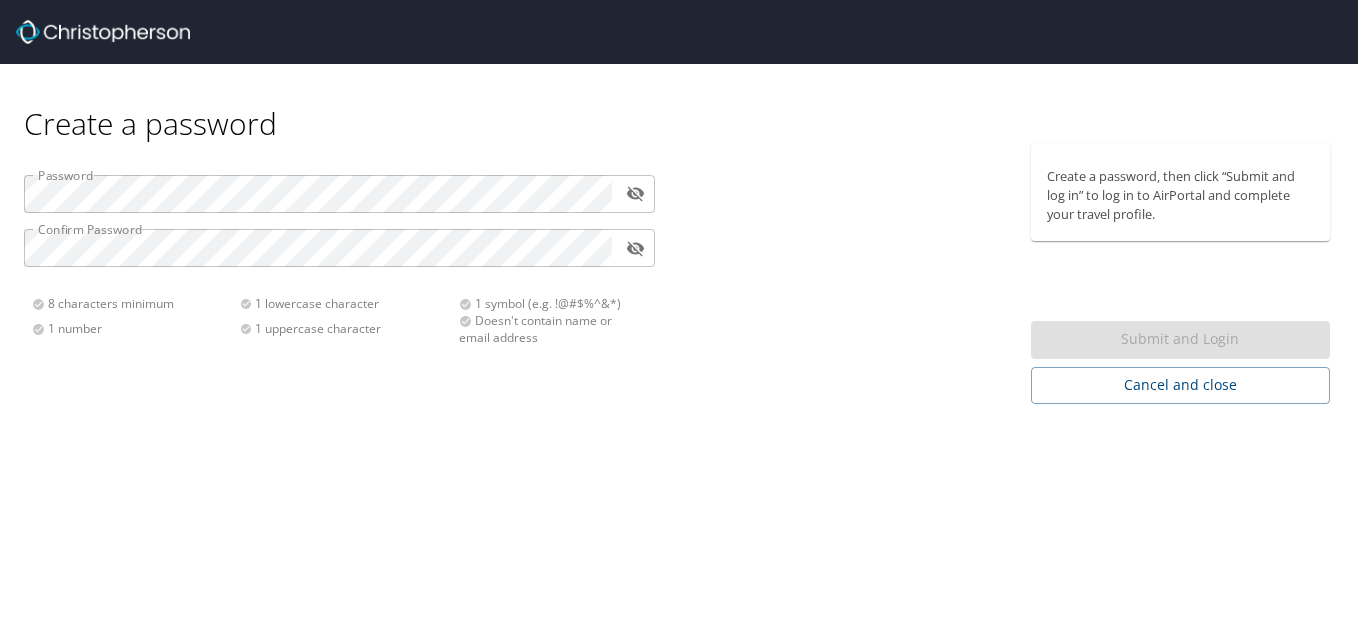 scroll, scrollTop: 0, scrollLeft: 0, axis: both 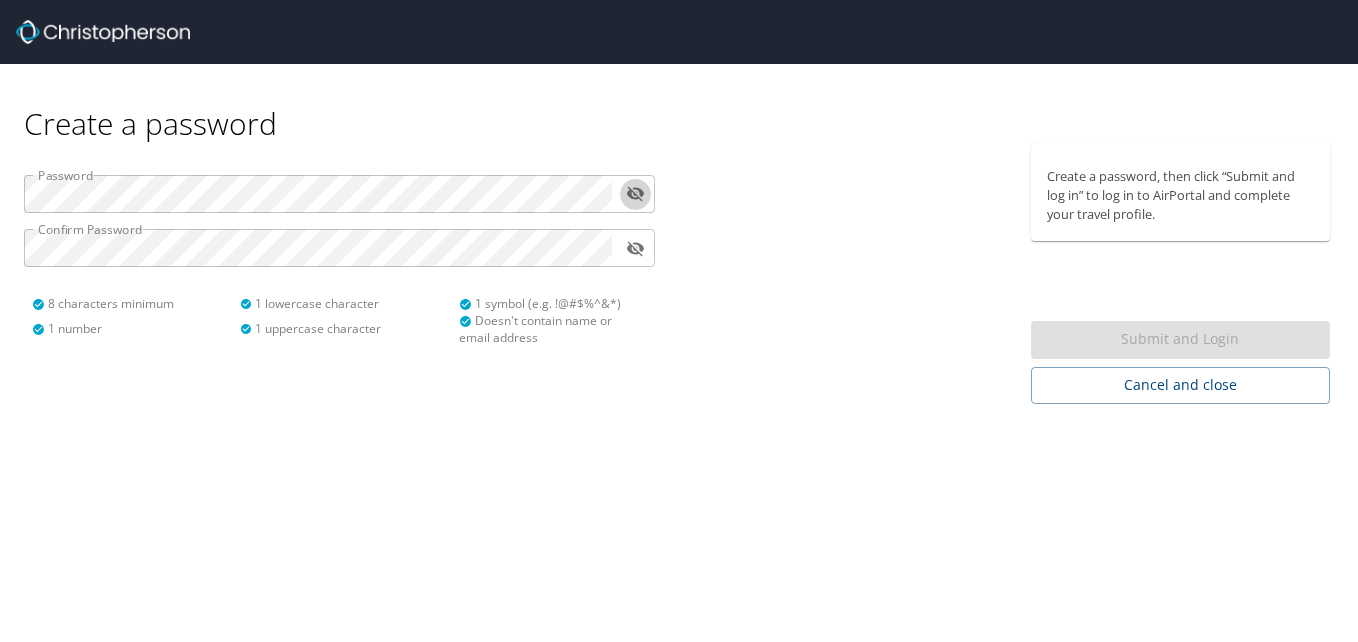 type 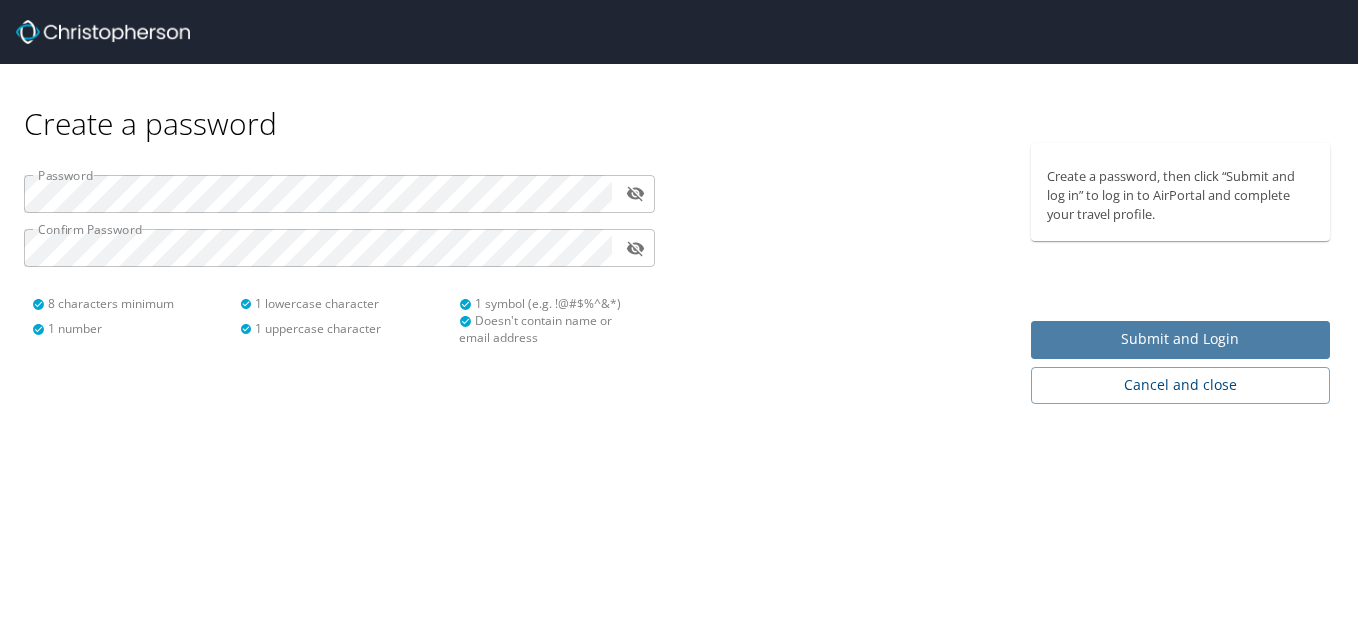 click on "Submit and Login" at bounding box center (1181, 339) 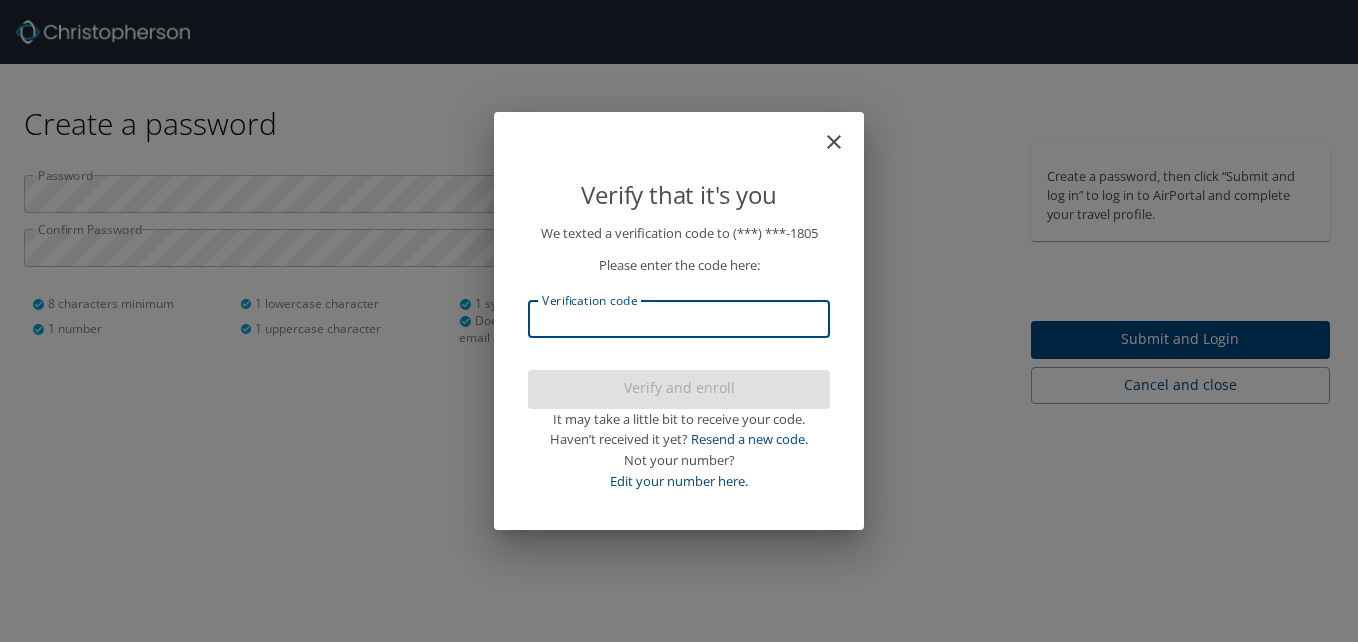 click on "Verification code" at bounding box center (679, 319) 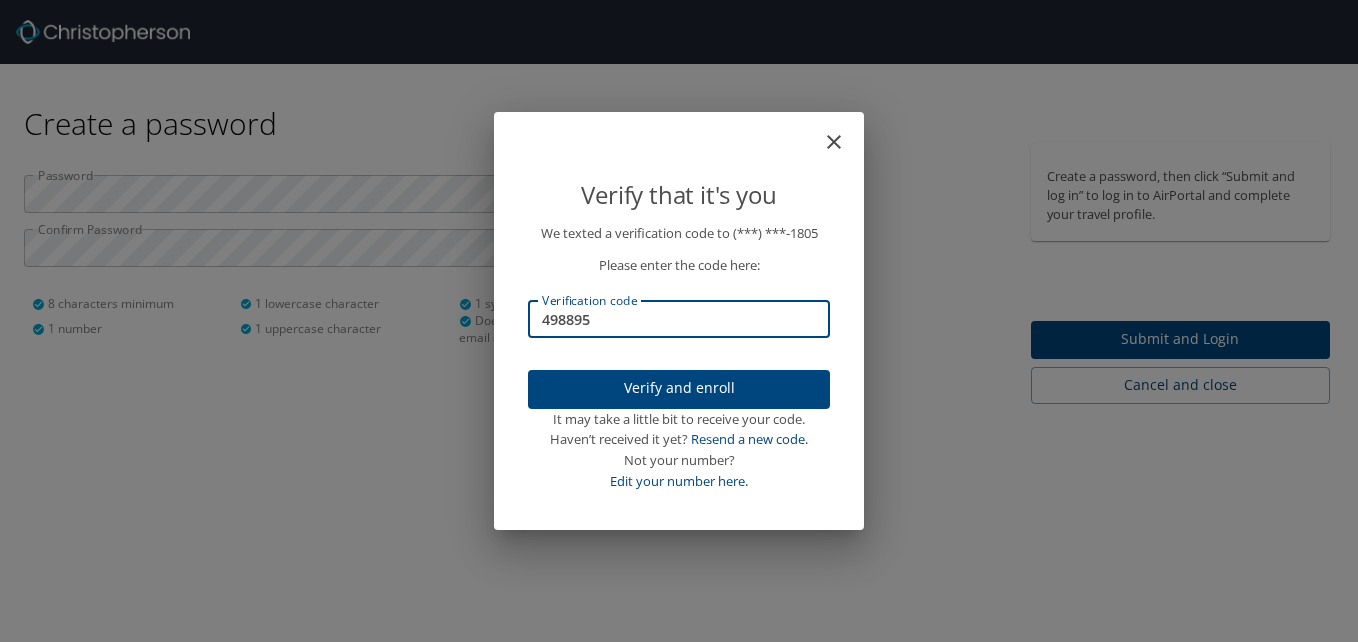 type on "498895" 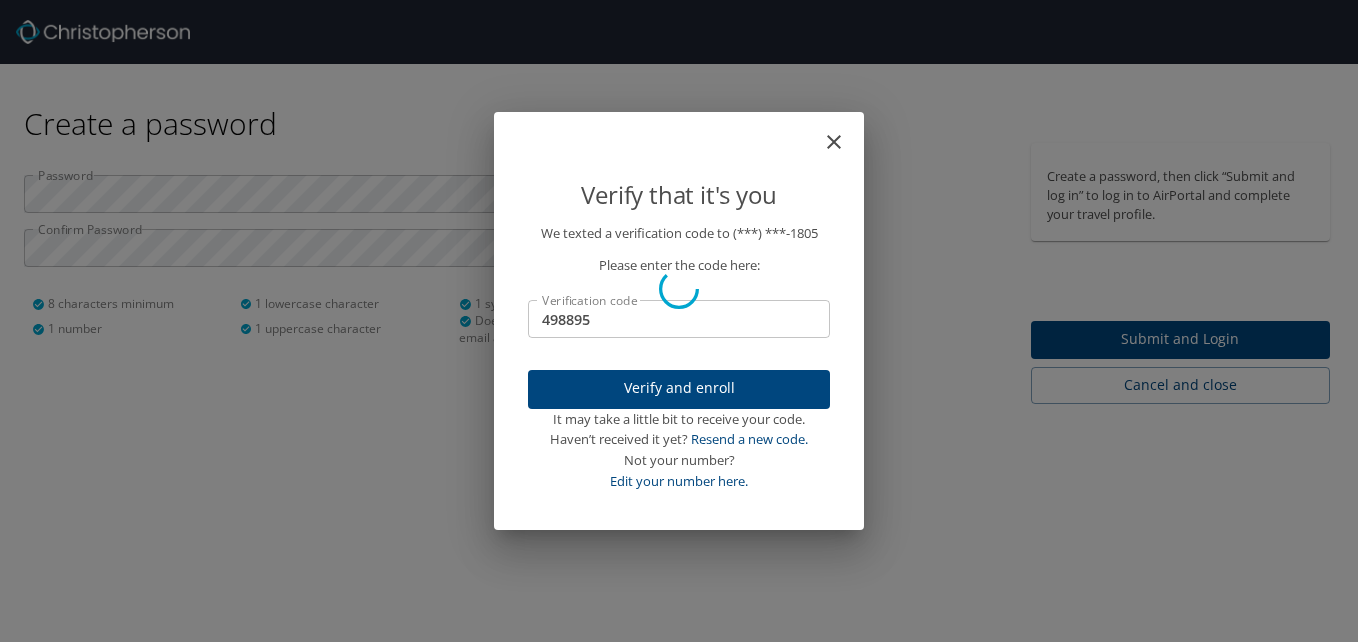 type 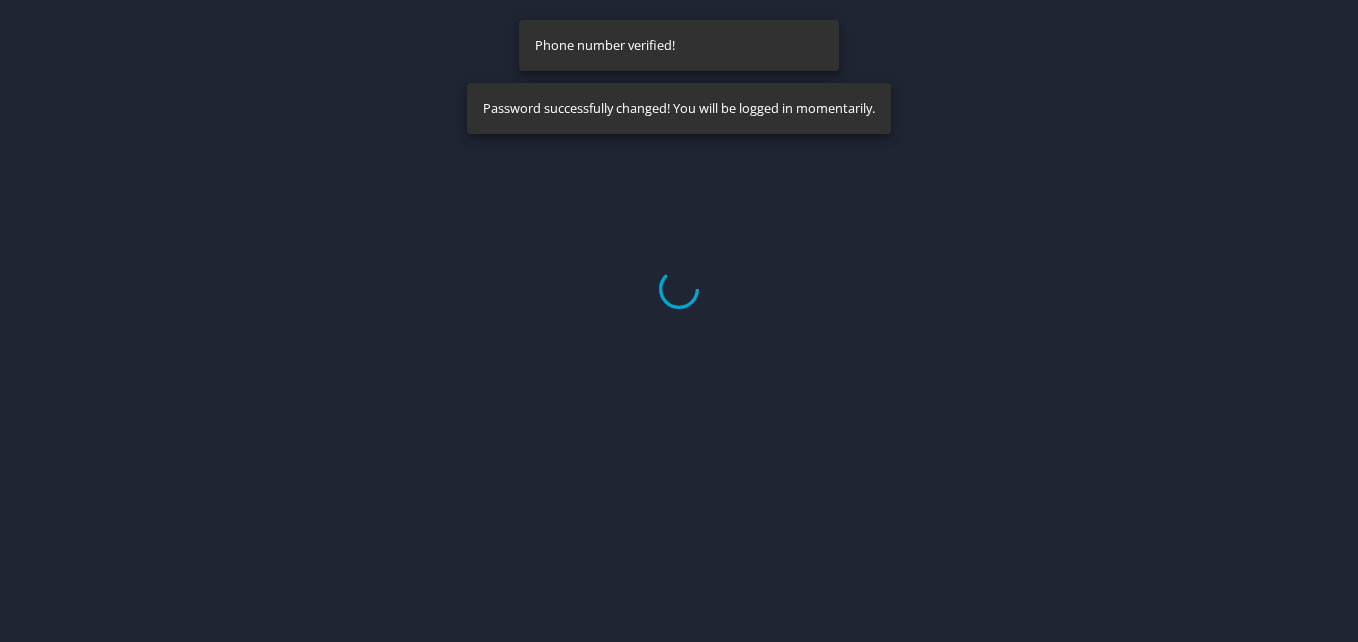 select on "US" 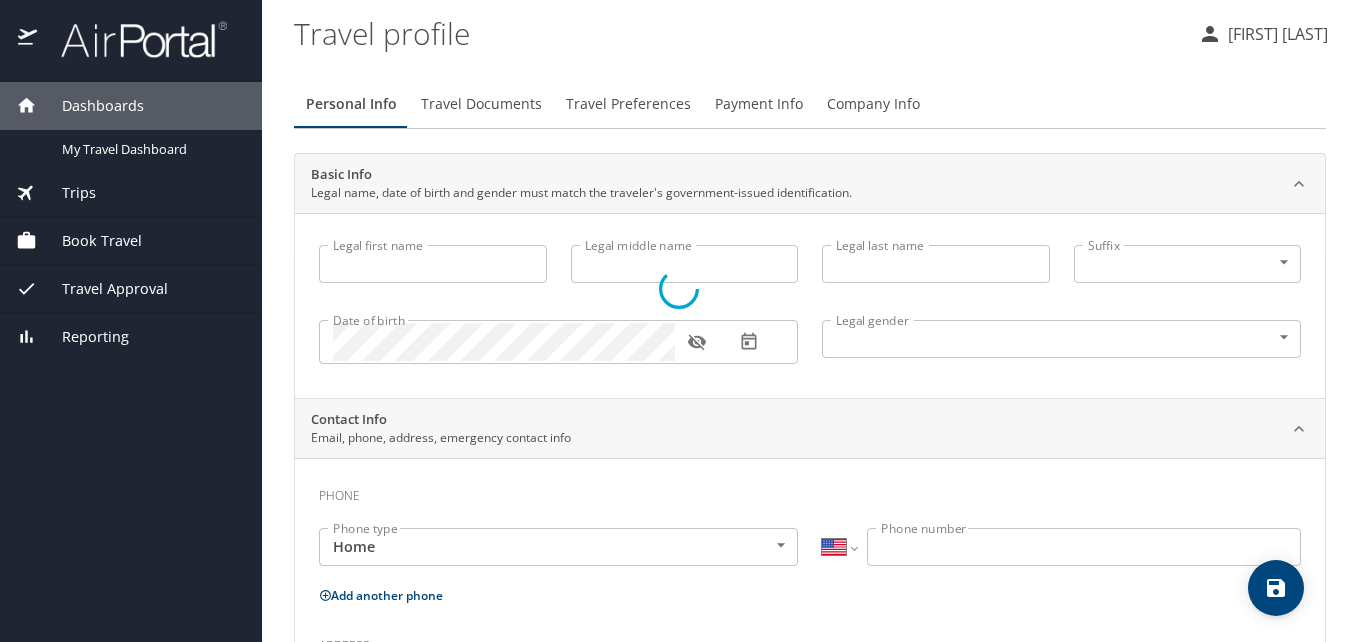 select on "US" 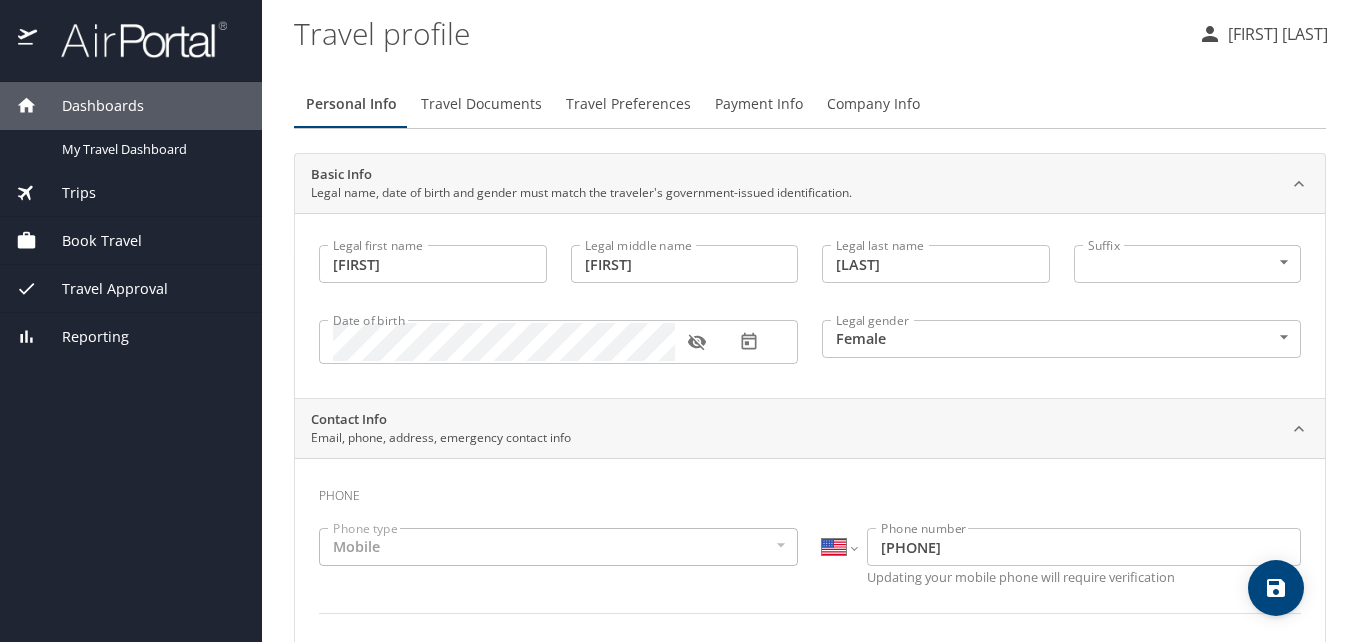 type on "Sherelle" 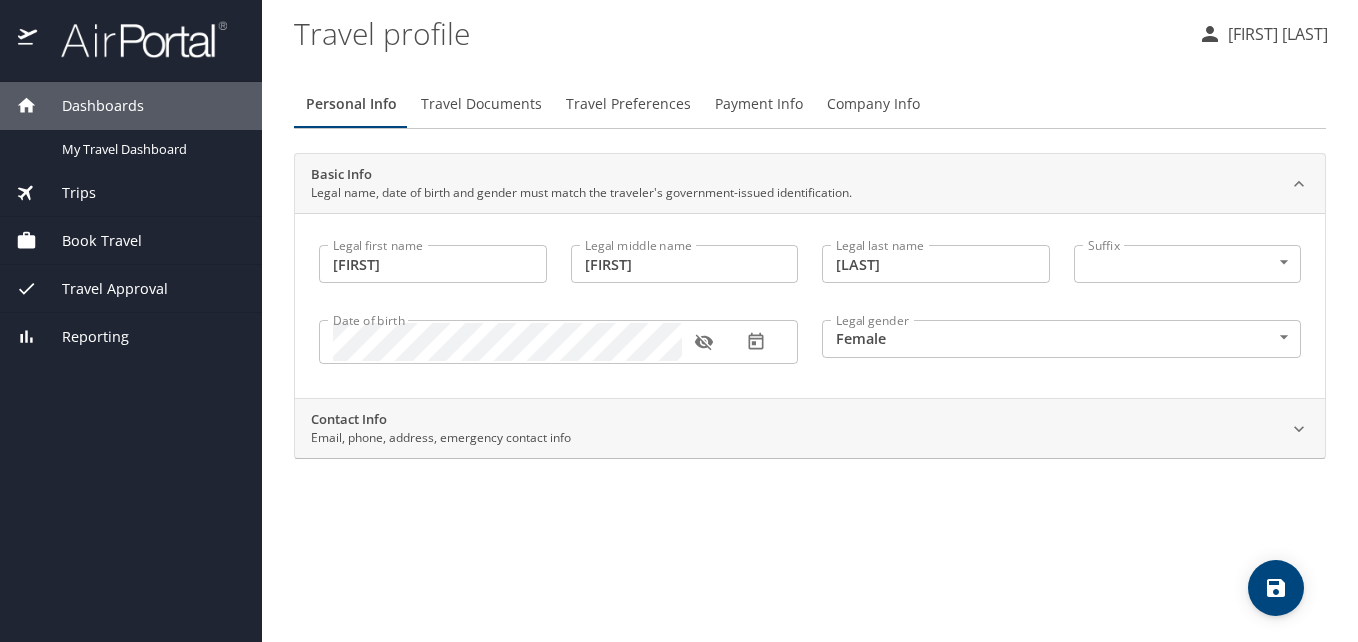 click on "Contact Info Email, phone, address, emergency contact info" at bounding box center (794, 429) 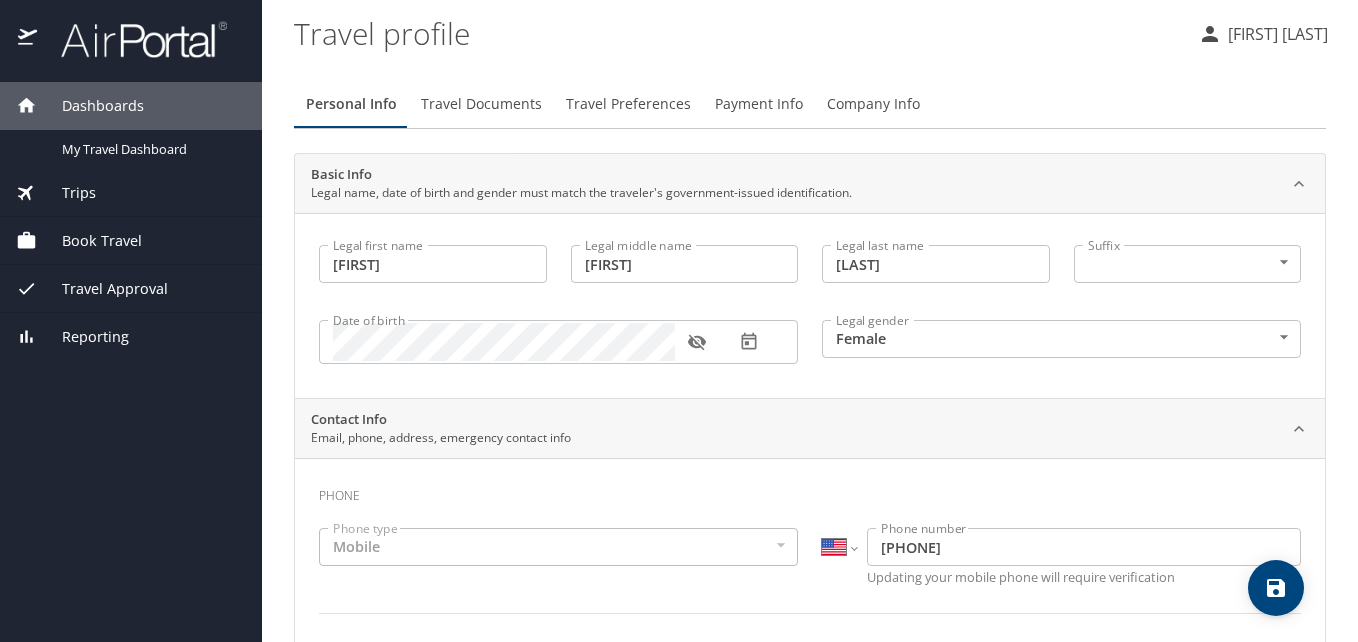 click on "Phone" at bounding box center [810, 491] 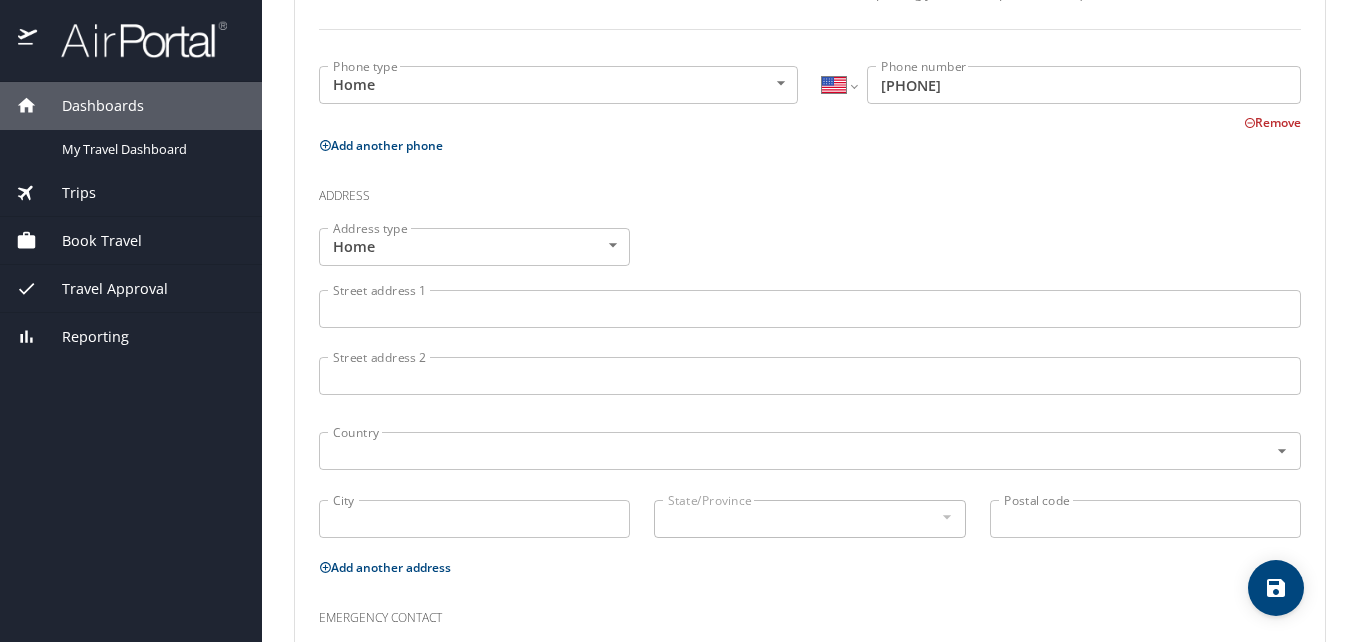 scroll, scrollTop: 640, scrollLeft: 0, axis: vertical 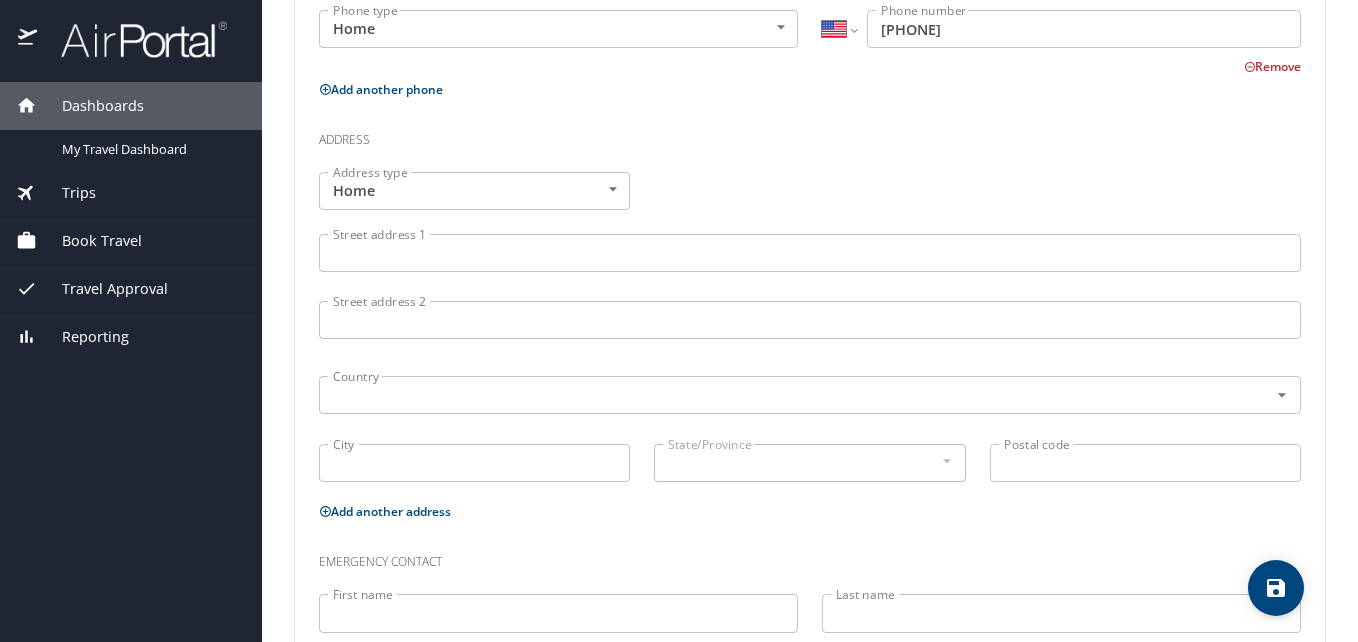 click at bounding box center [810, 274] 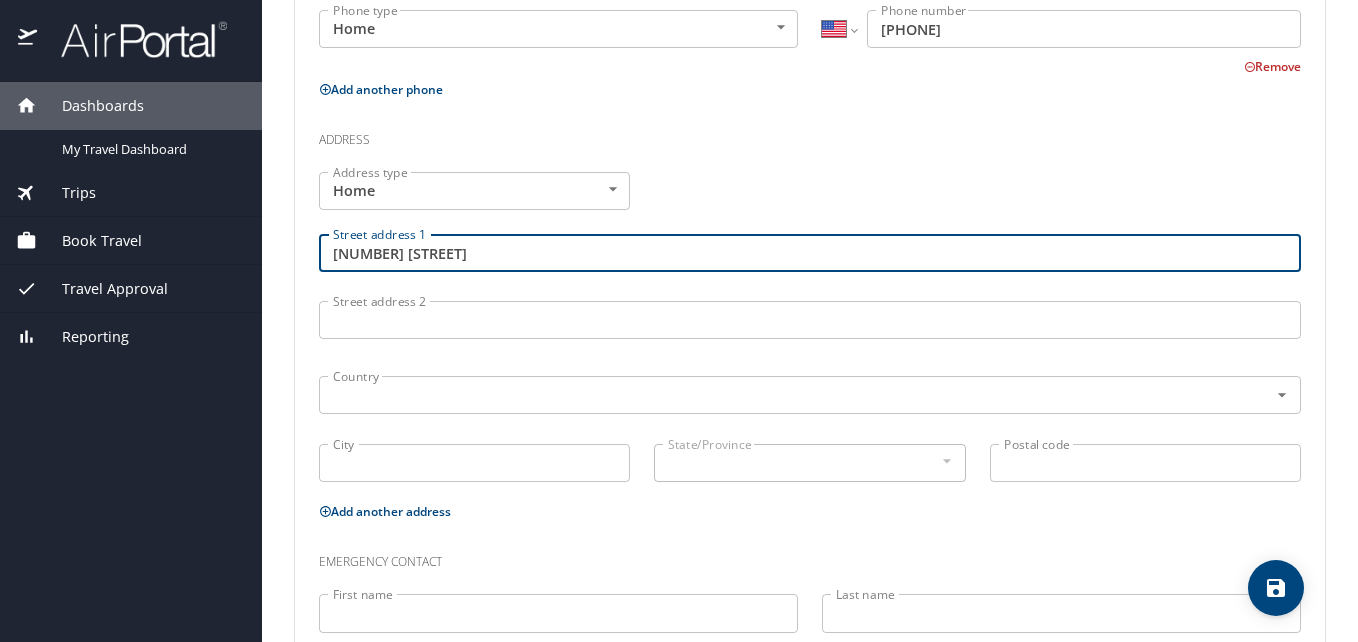 type on "112 Duke Dr" 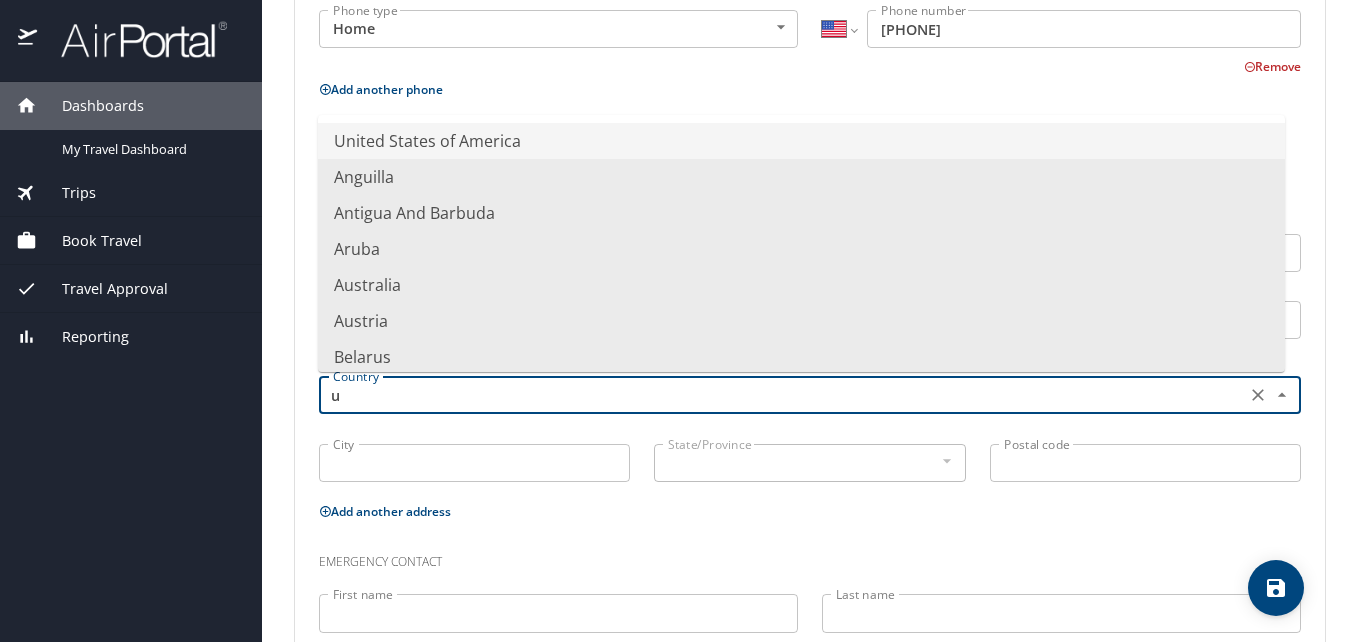 click on "United States of America" at bounding box center (801, 141) 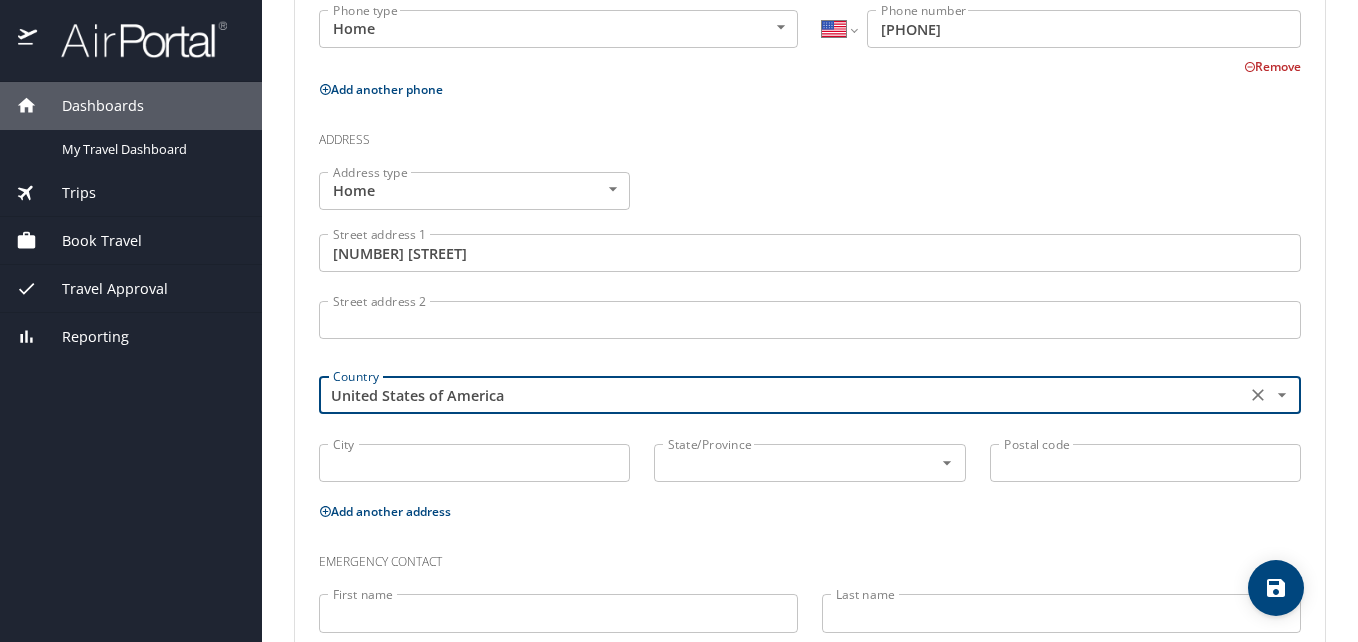 type on "United States of America" 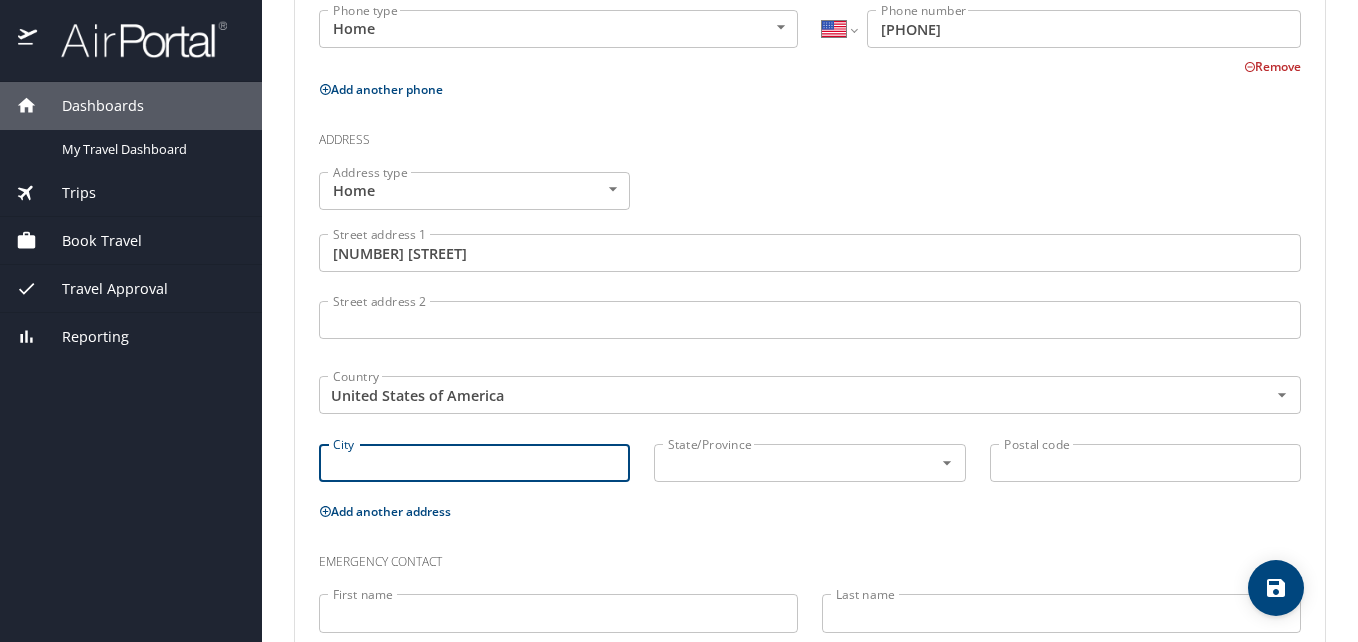 click on "City" at bounding box center [474, 463] 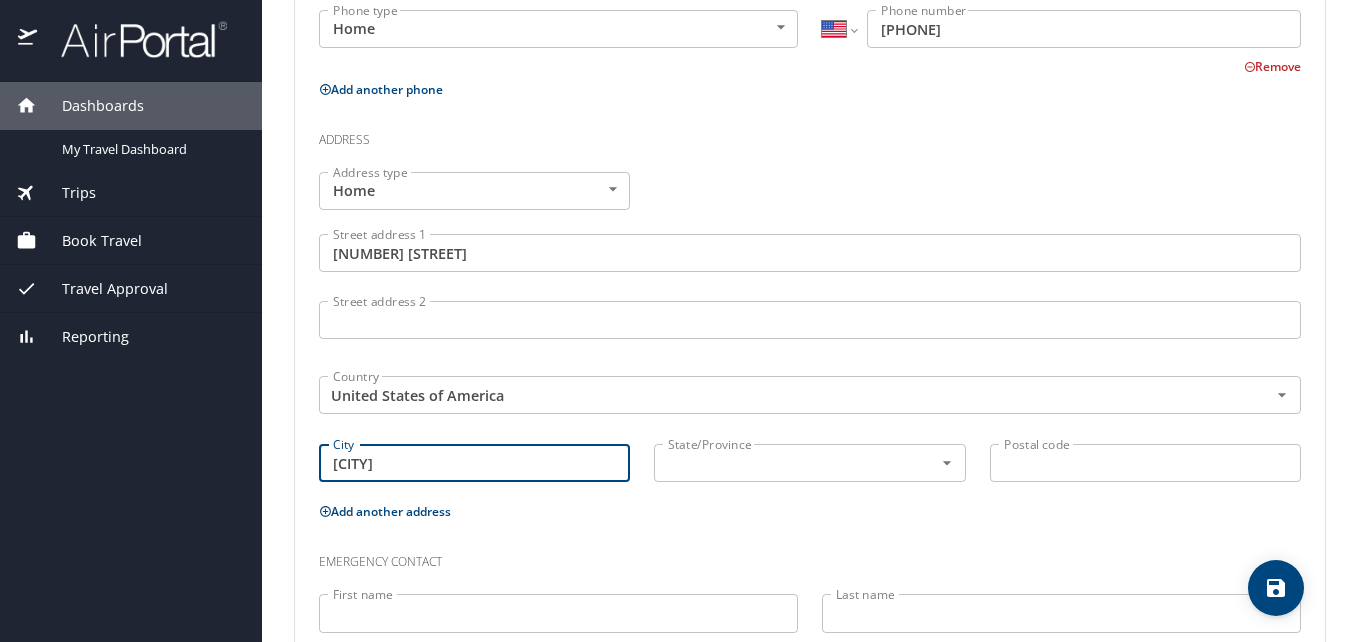 type on "Kenner" 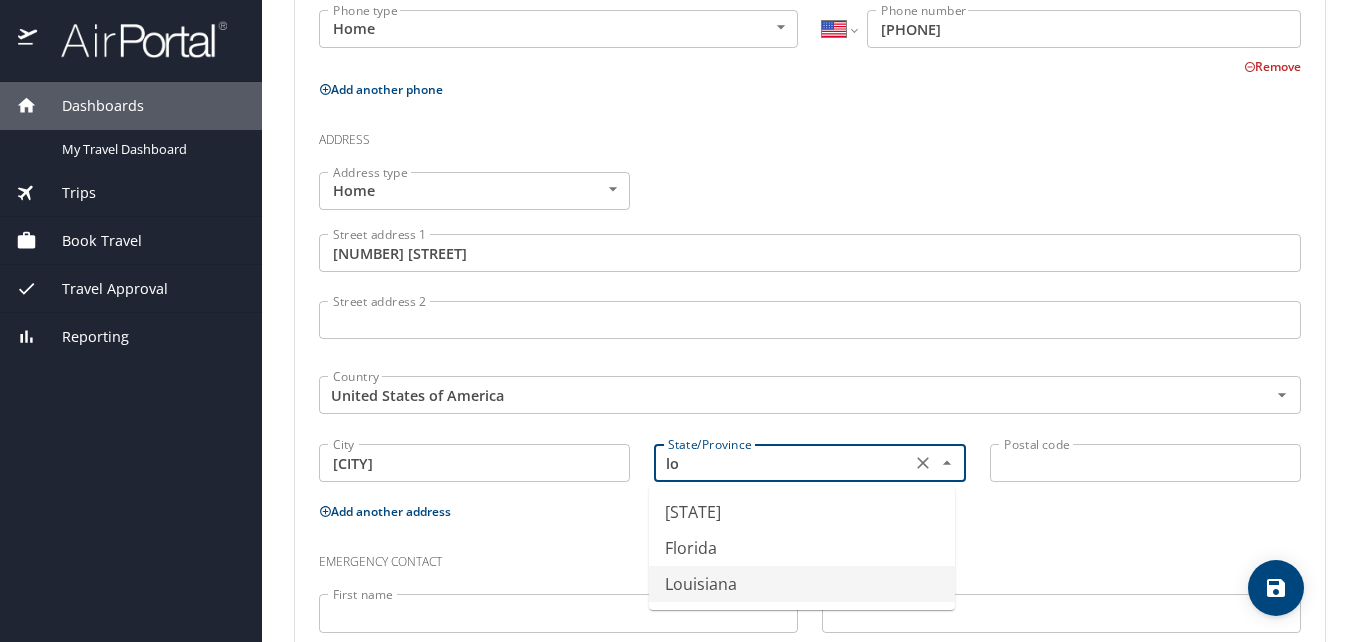 click on "Louisiana" at bounding box center [802, 584] 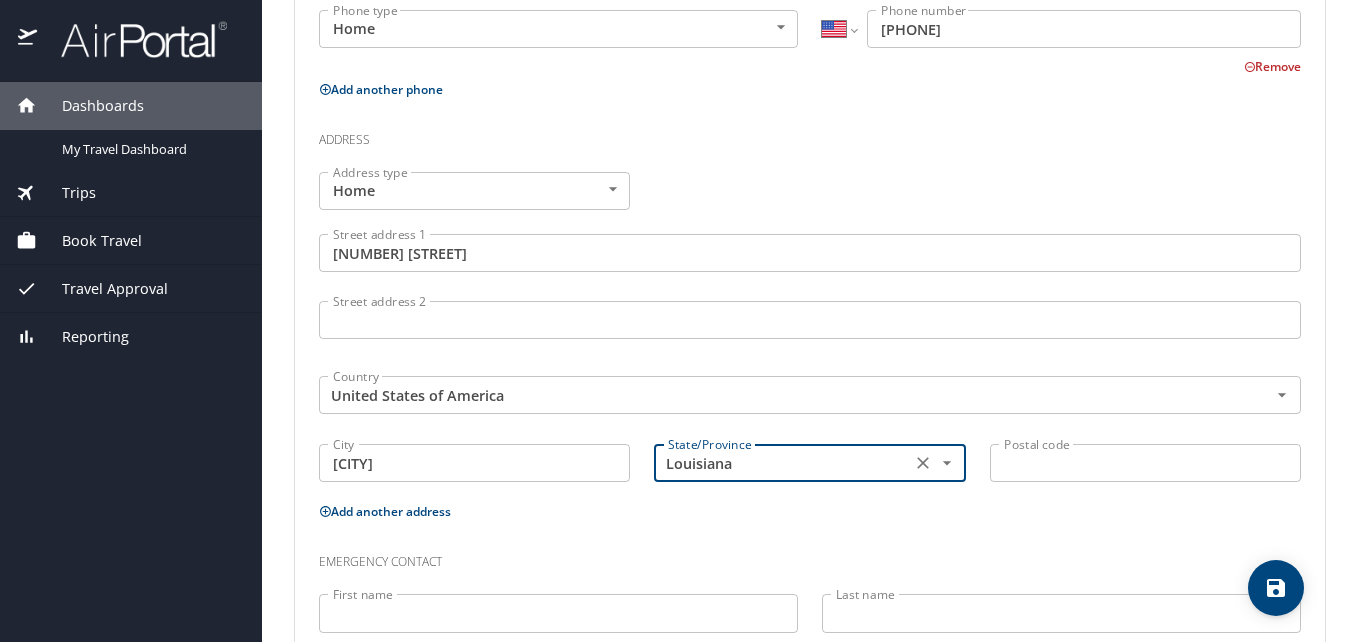 type on "Louisiana" 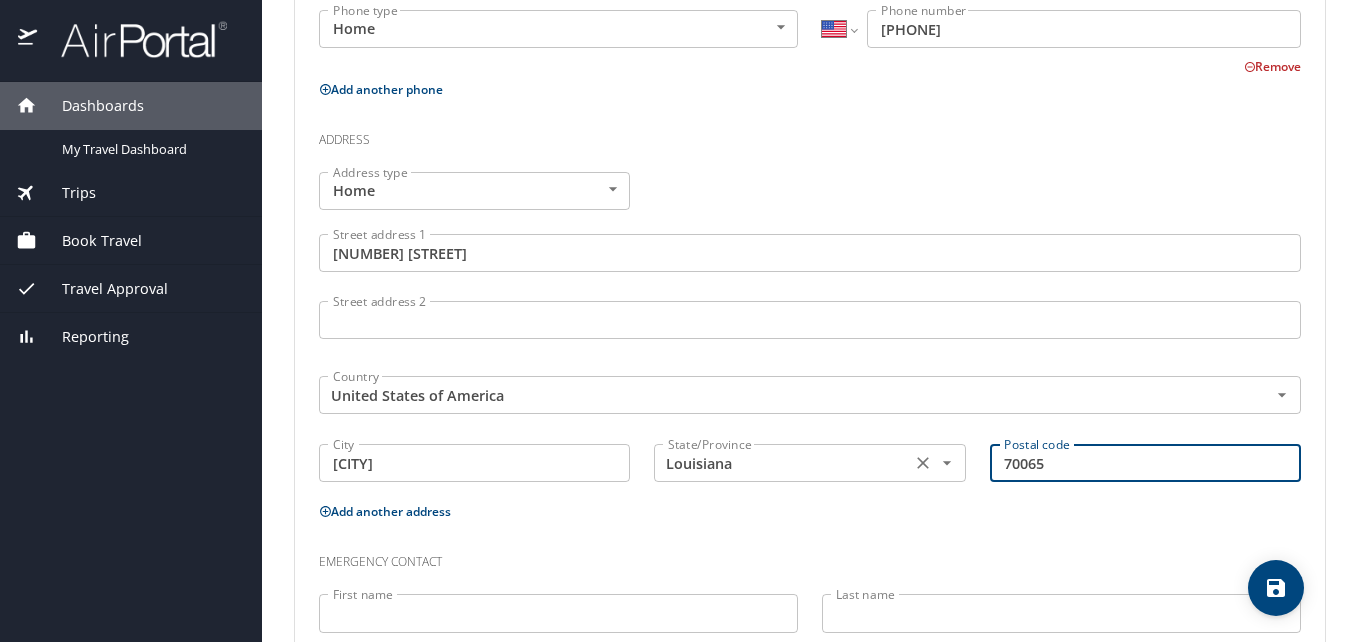 click at bounding box center [933, 463] 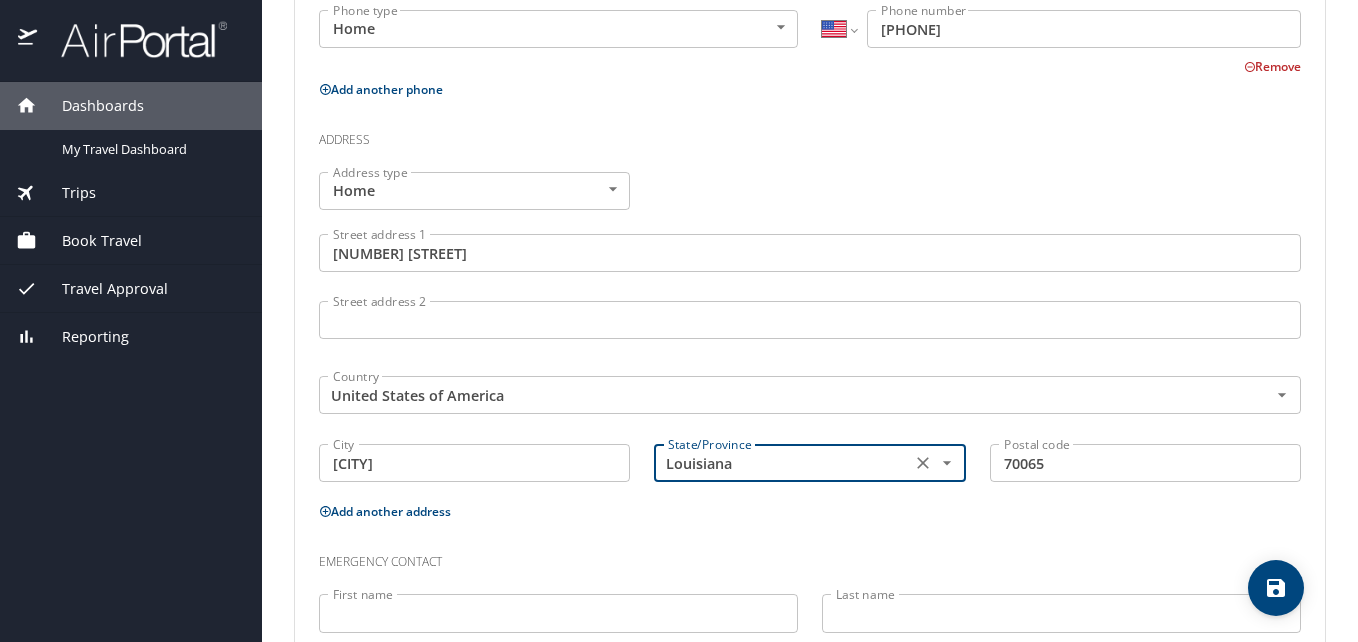 scroll, scrollTop: 764, scrollLeft: 0, axis: vertical 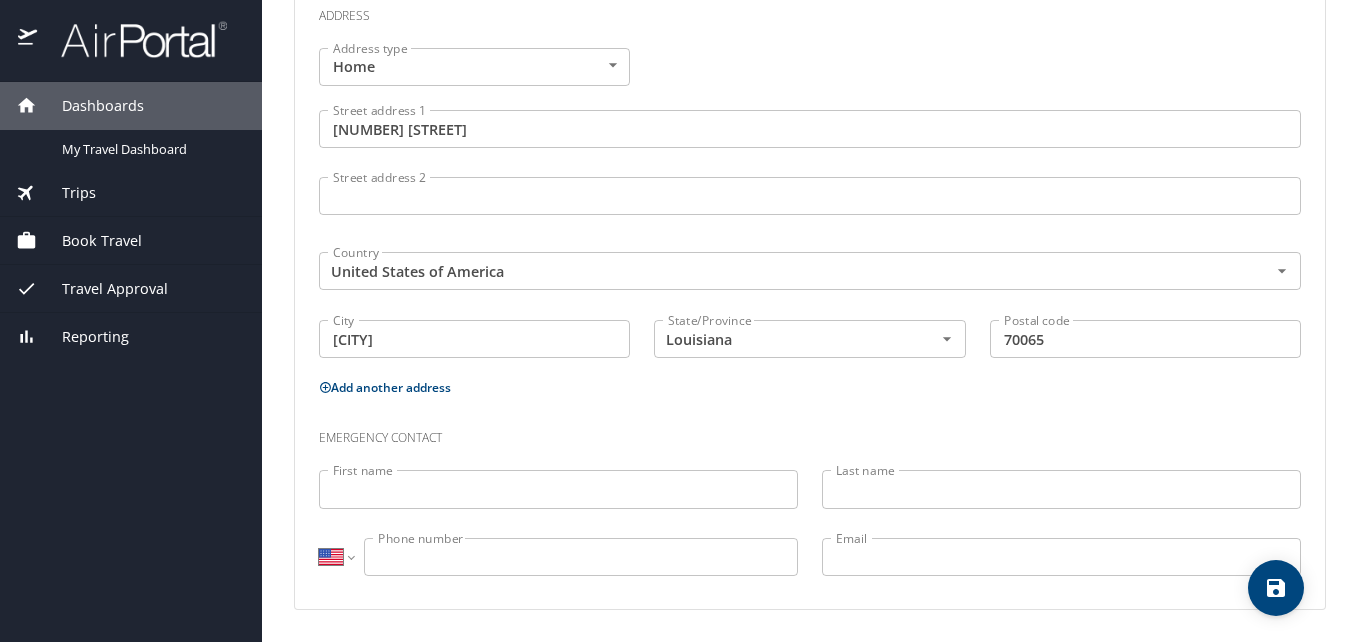 click at bounding box center [558, 511] 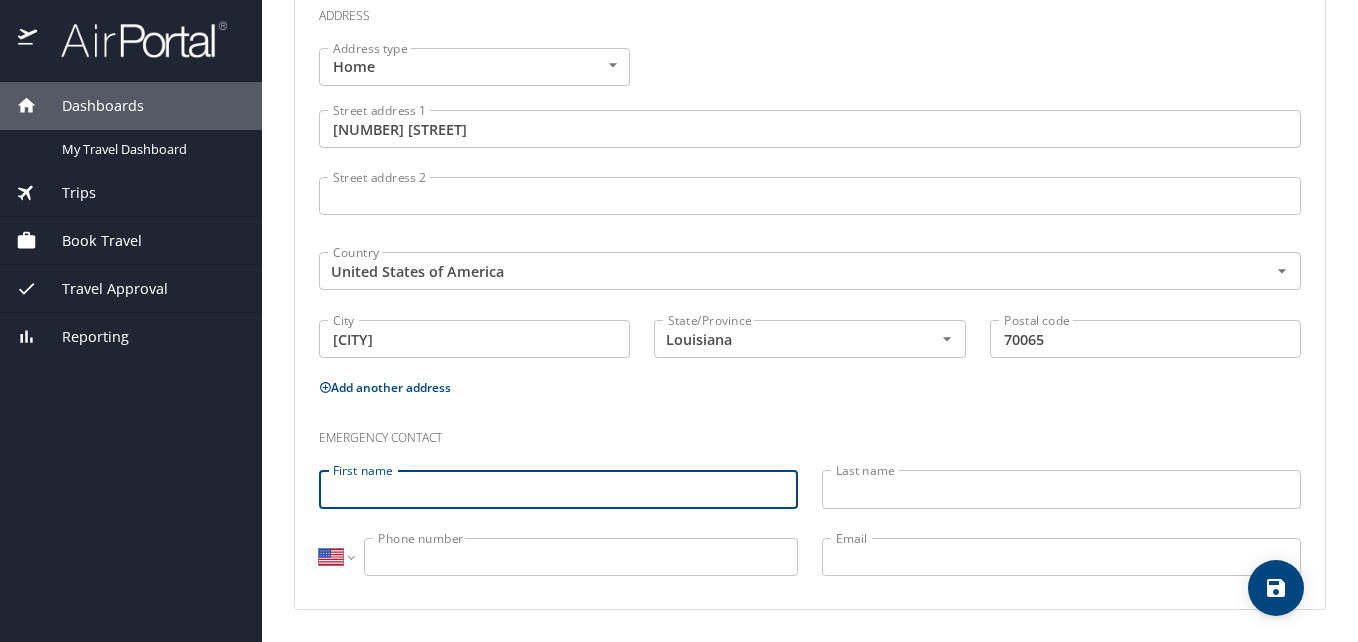 click on "First name" at bounding box center [558, 489] 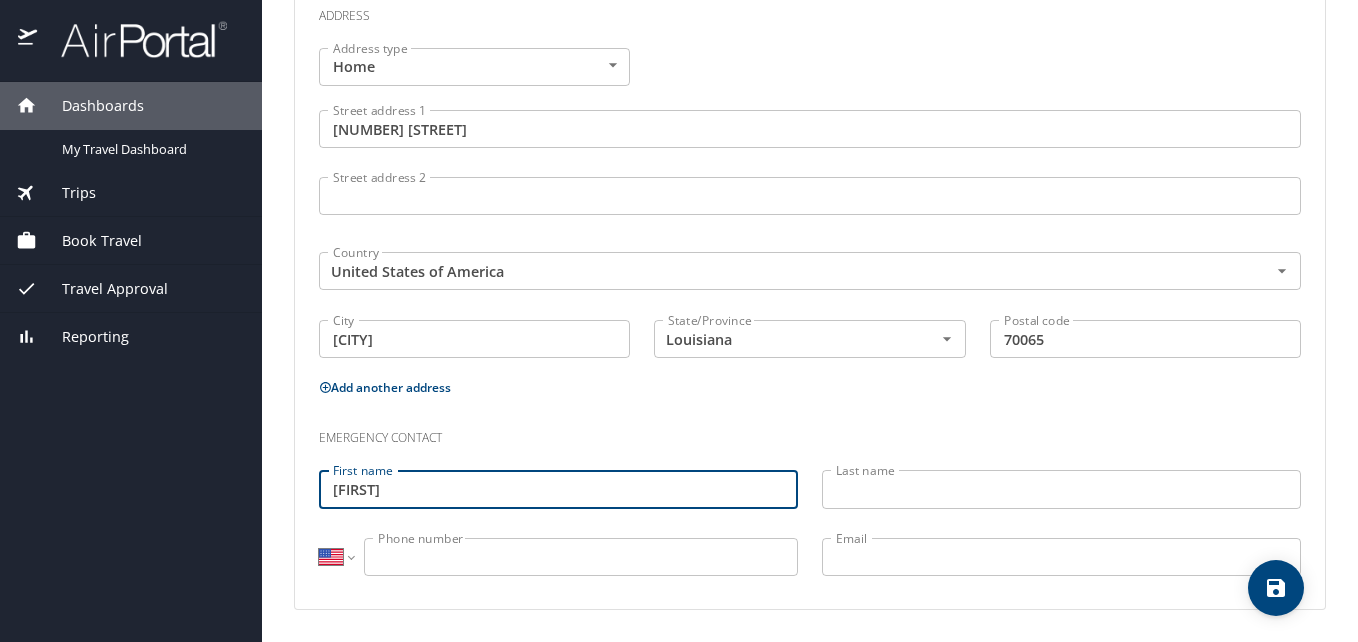 type on "Maurice" 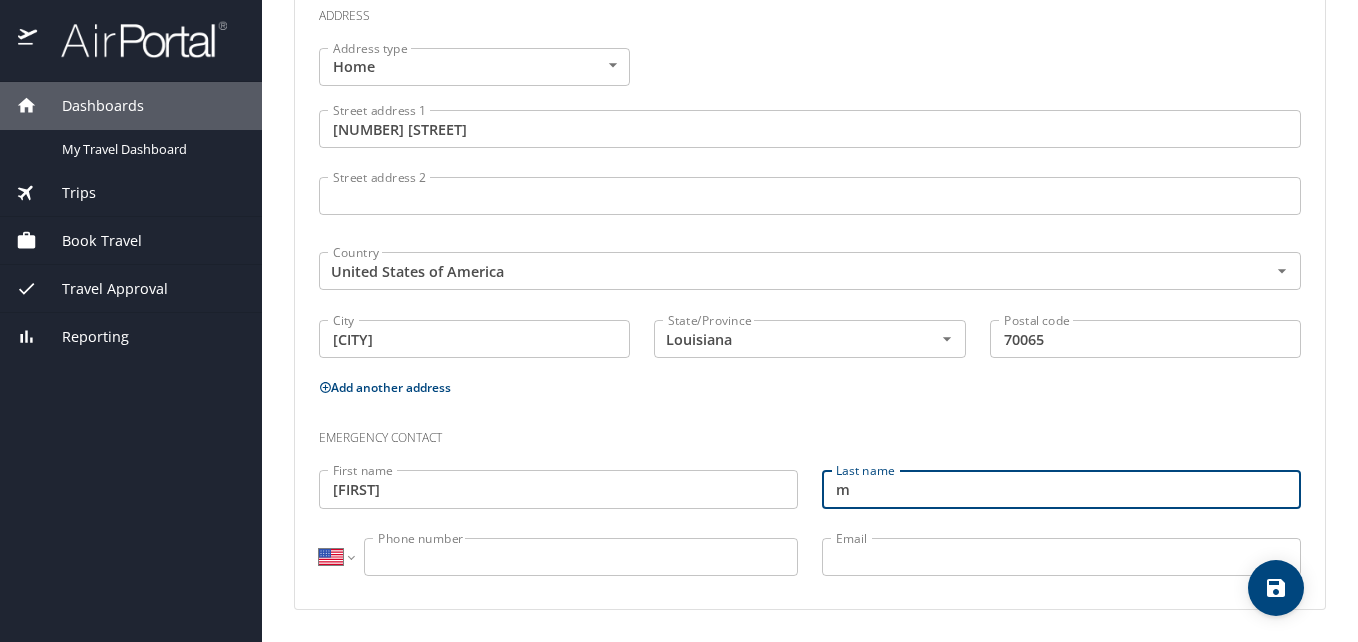 type on "m" 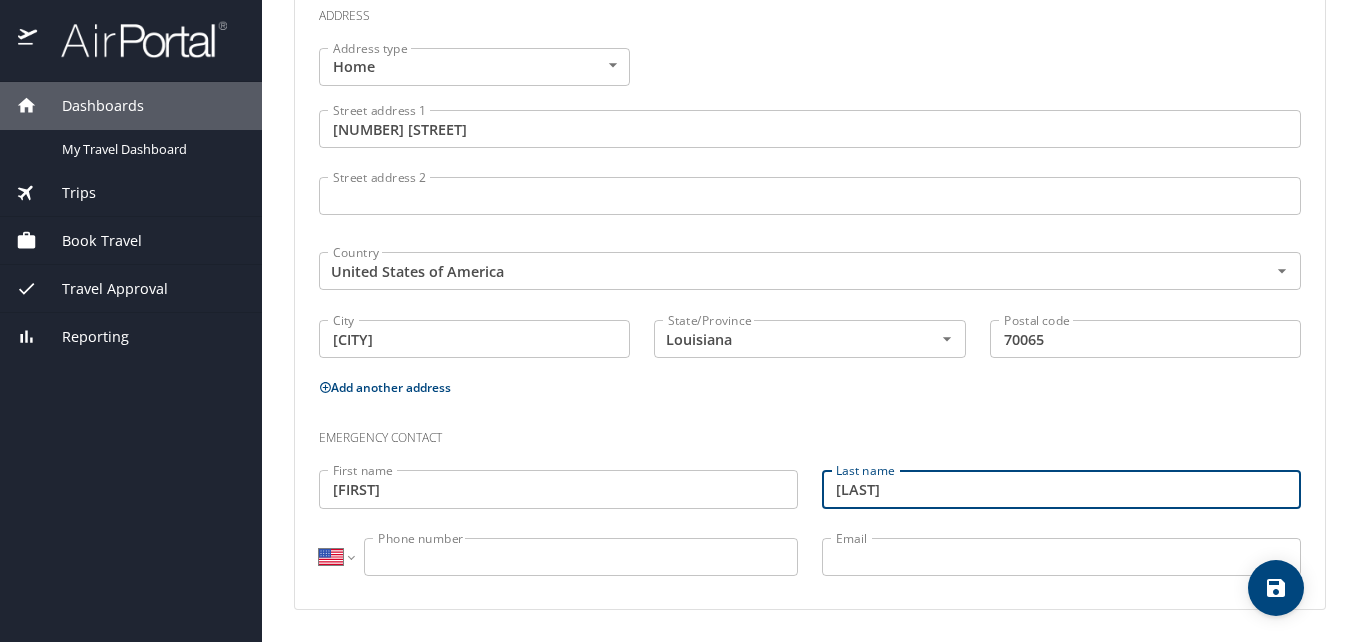 type on "Moore" 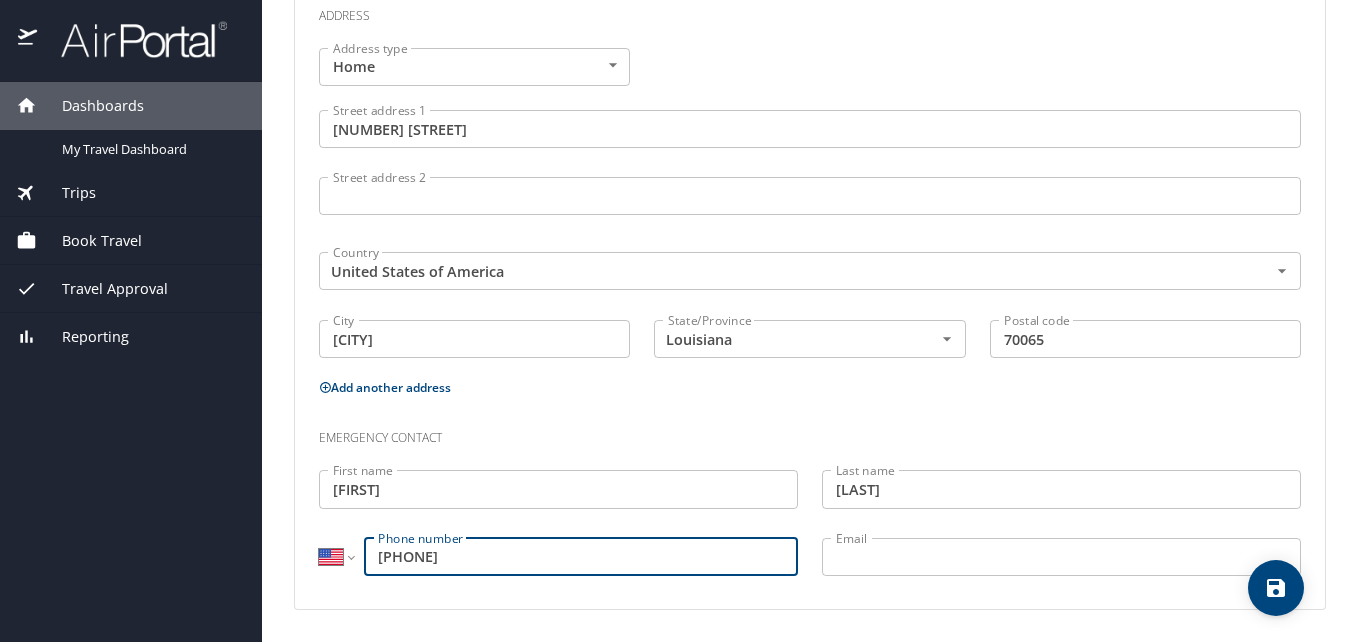 type on "(504) 688-1410" 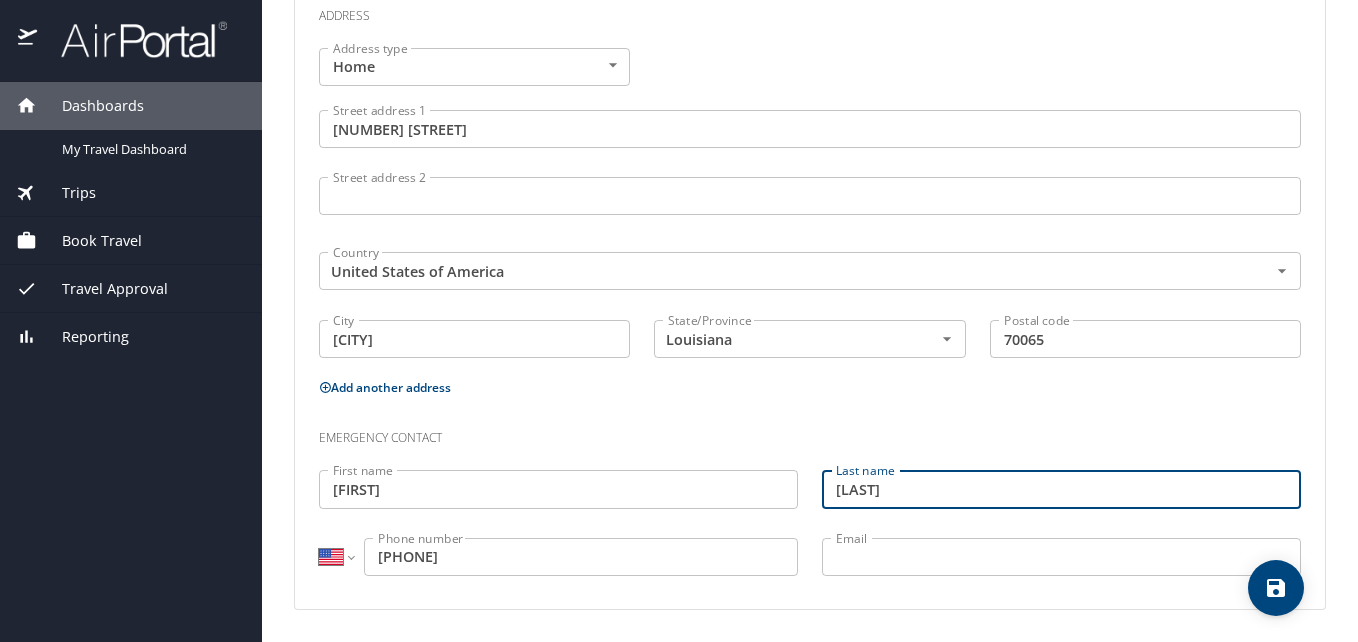 click on "Moore" at bounding box center [1061, 489] 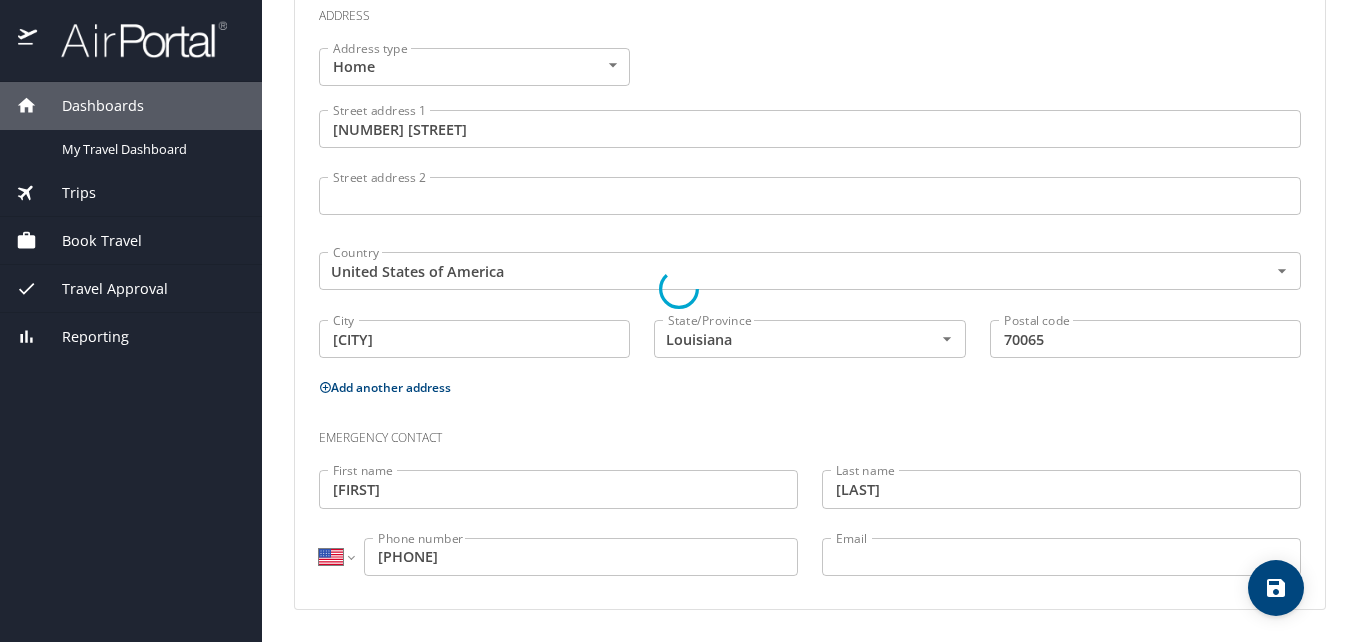 select on "US" 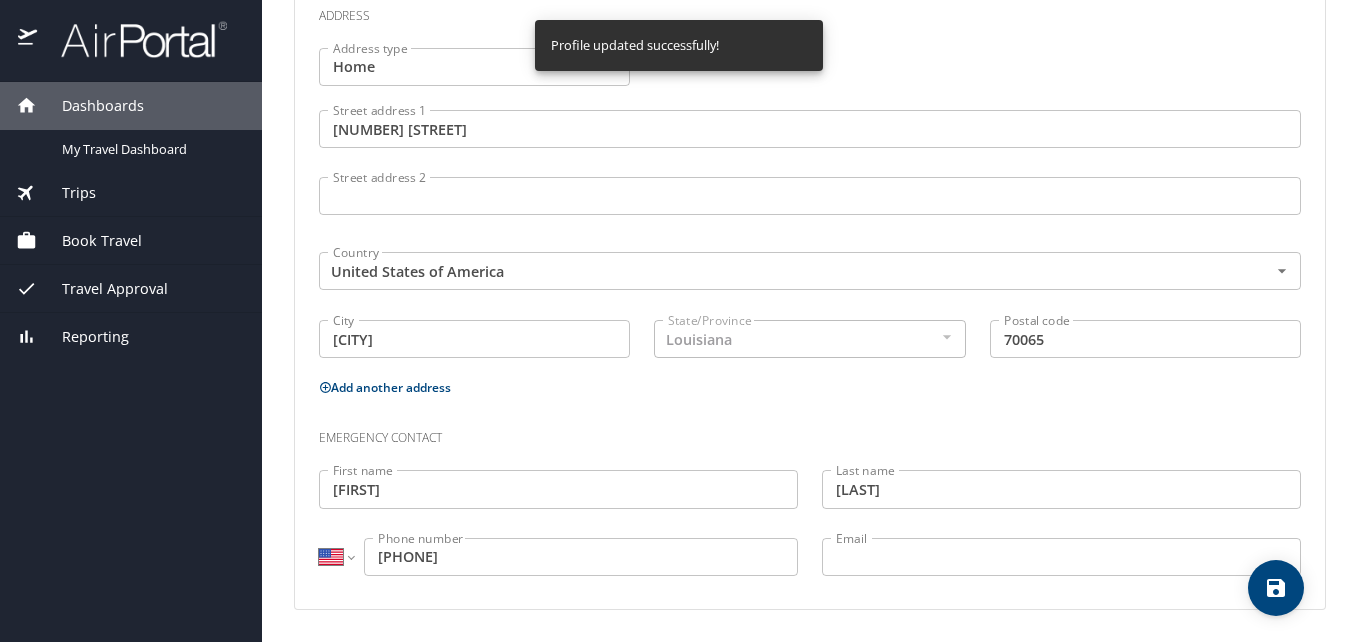 select on "US" 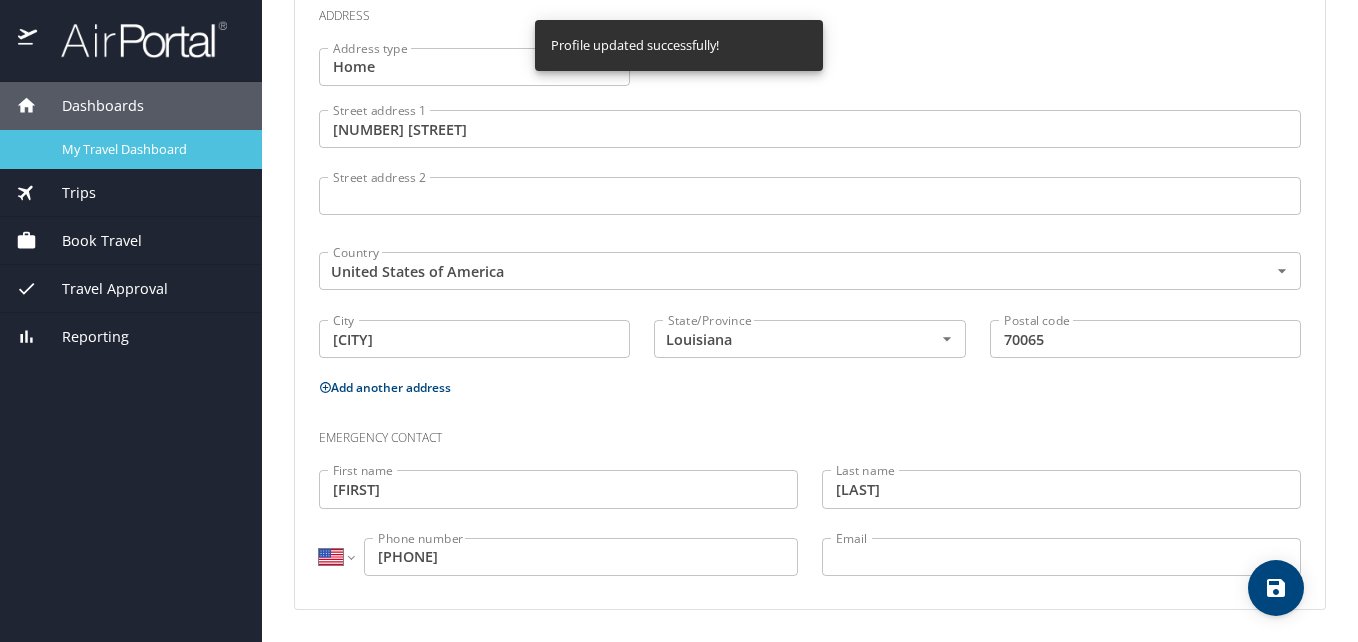 click on "My Travel Dashboard" at bounding box center (150, 149) 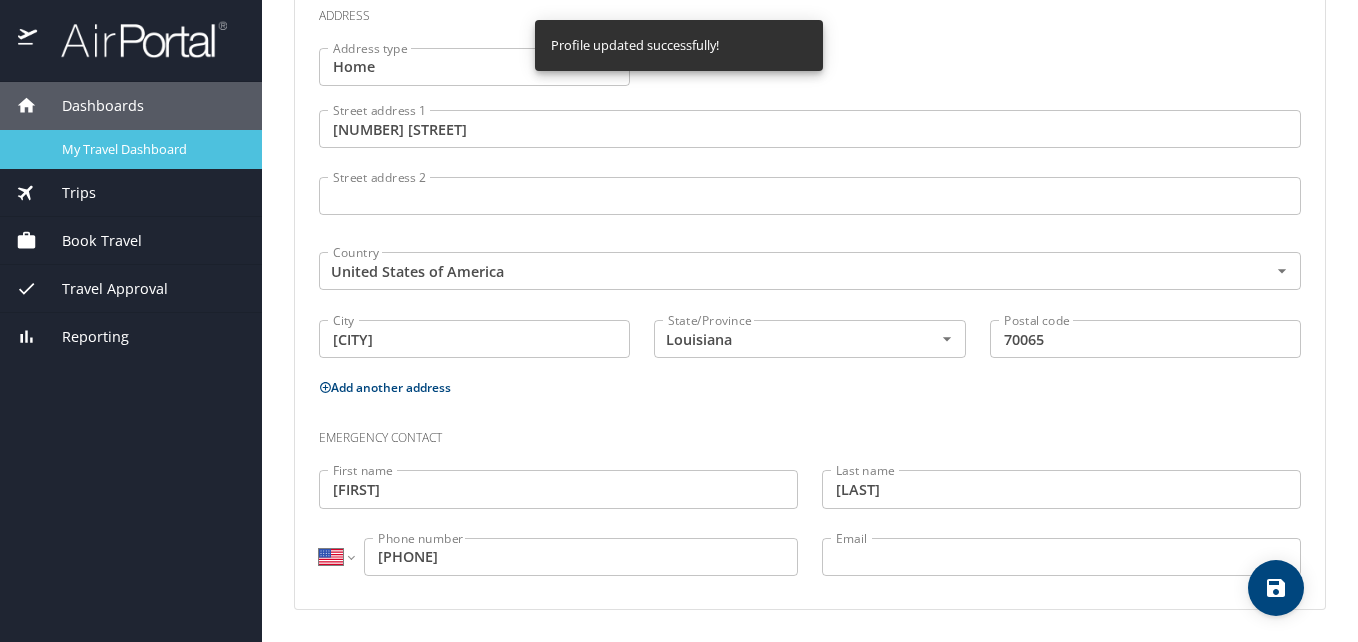 scroll, scrollTop: 0, scrollLeft: 0, axis: both 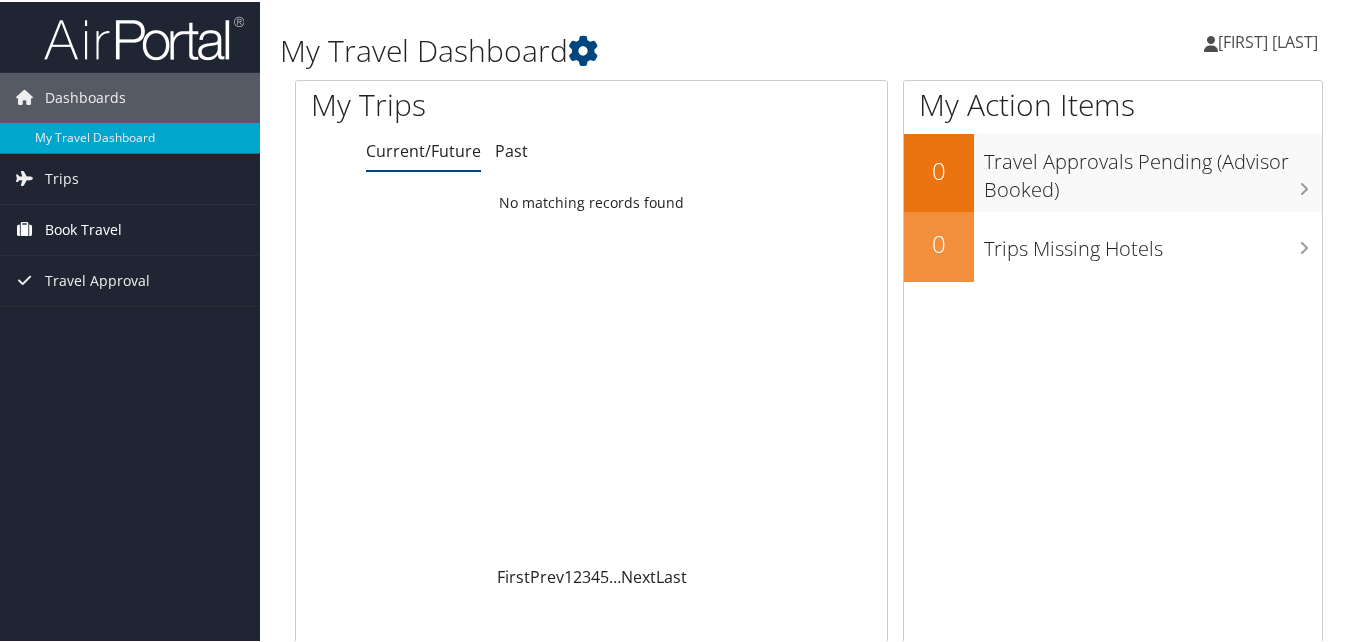 click on "Book Travel" at bounding box center [130, 228] 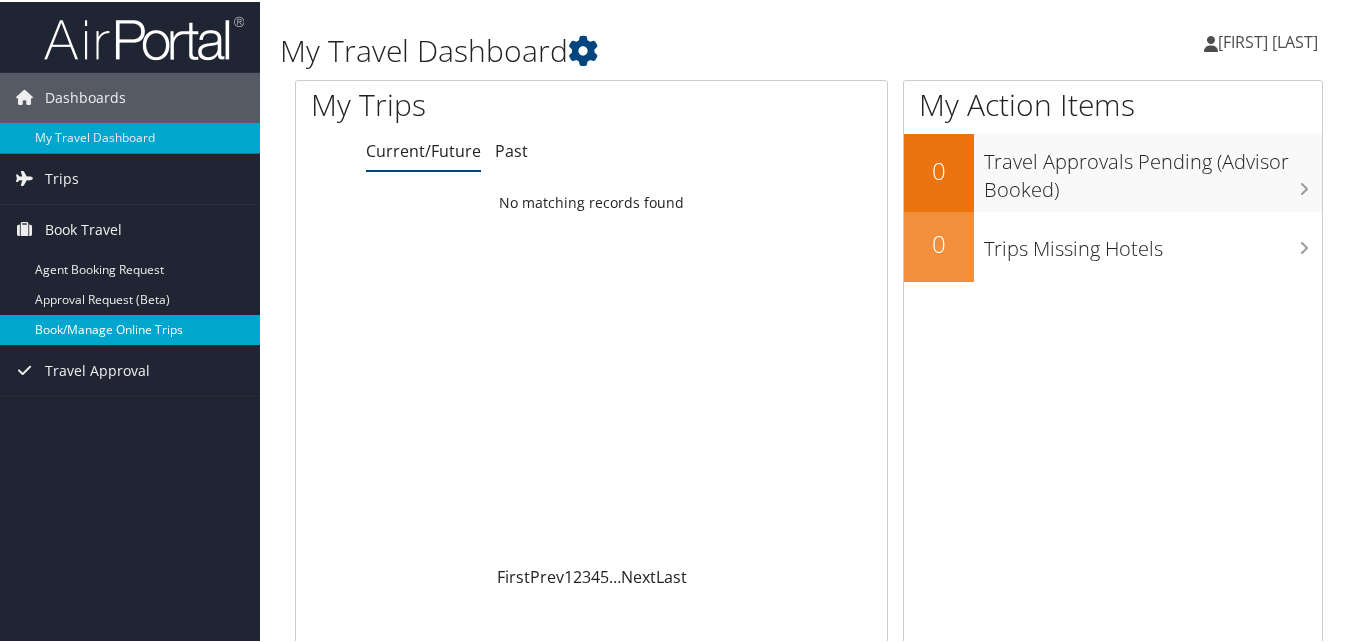 click on "Book/Manage Online Trips" at bounding box center (130, 328) 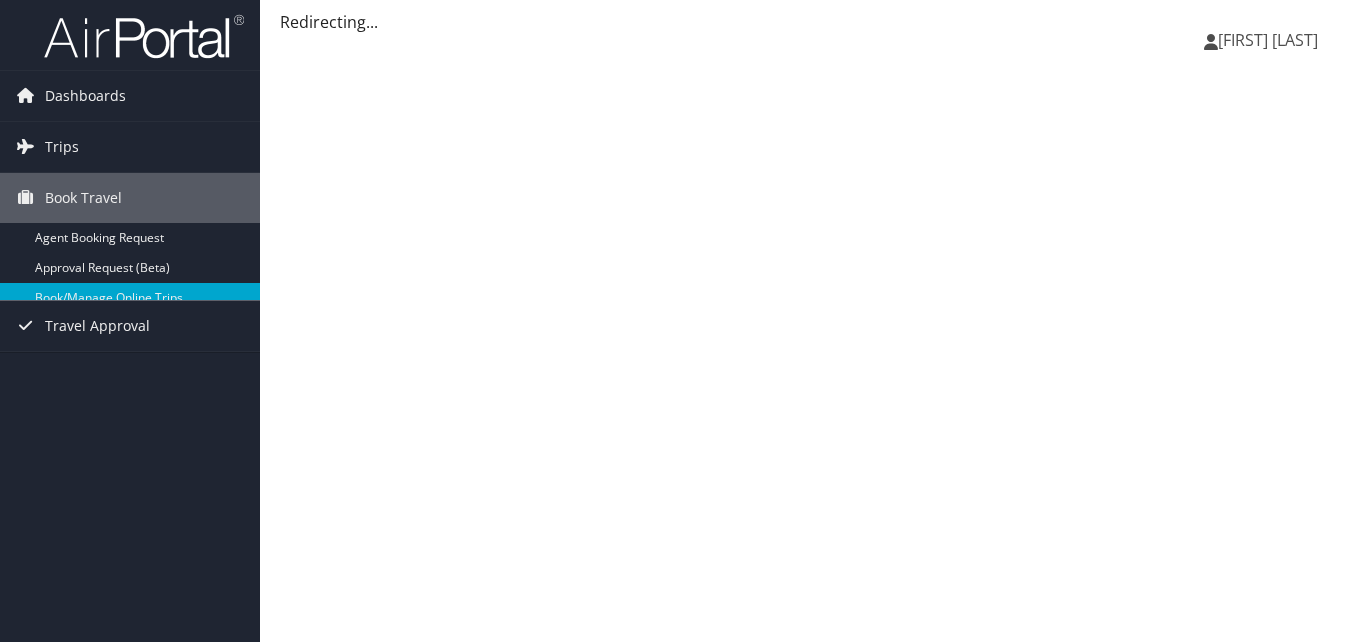 scroll, scrollTop: 0, scrollLeft: 0, axis: both 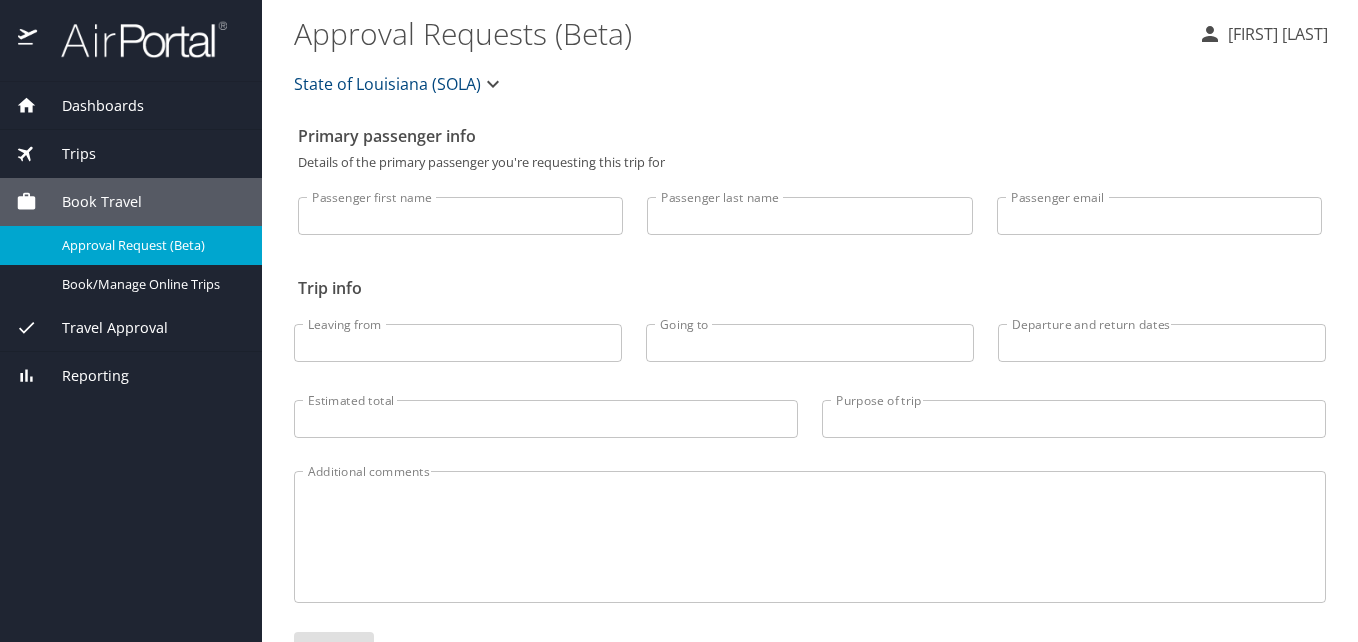 click on "Passenger first name" at bounding box center (460, 216) 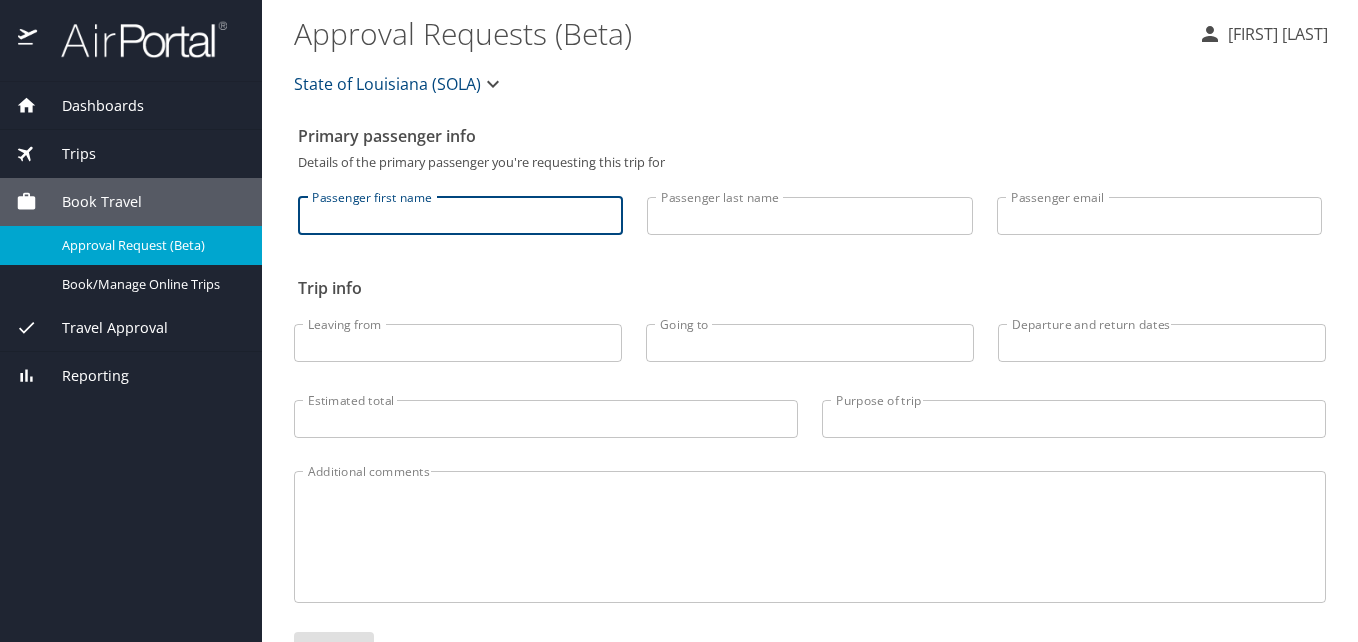 type on "Sherelle Porter" 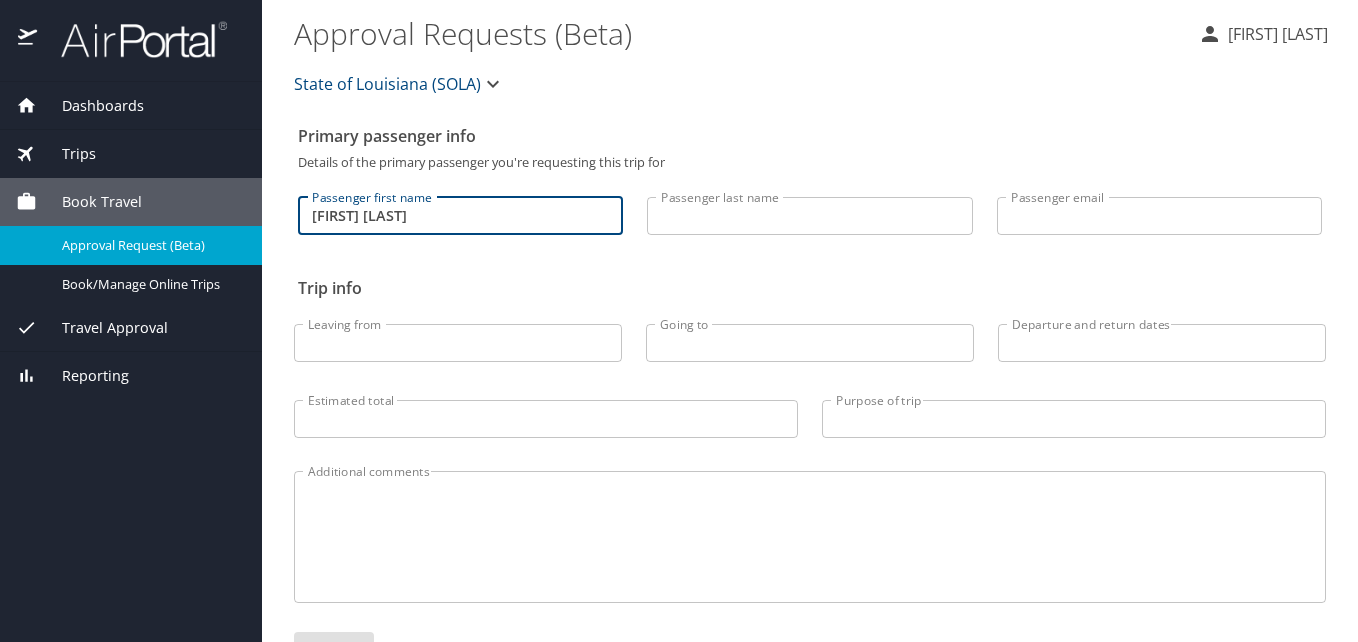 type on "Porter" 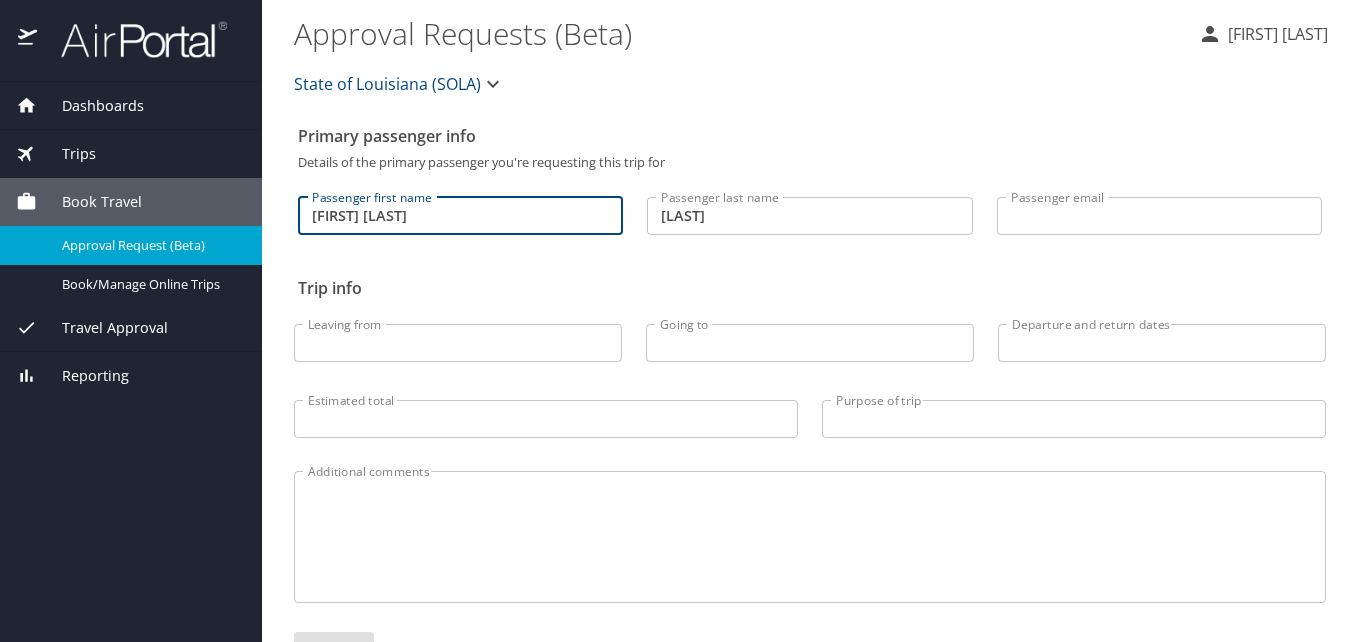 type on "sherelle_porter89@yahoo.com" 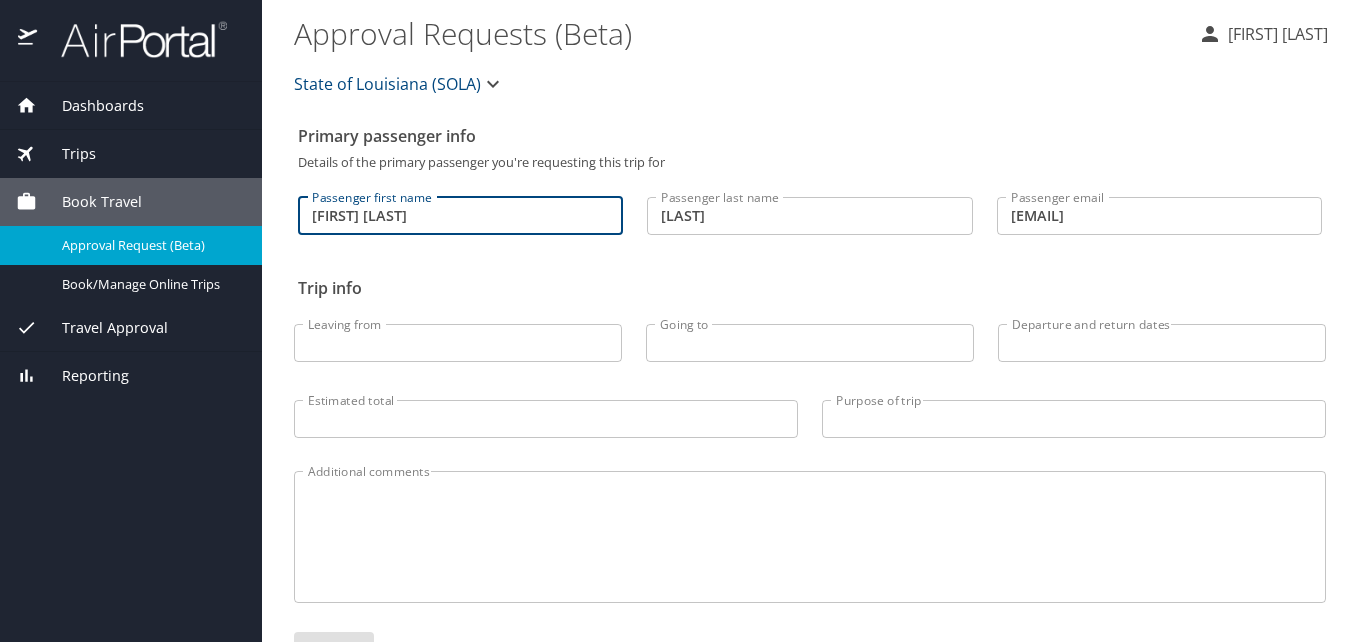click on "Porter" at bounding box center [809, 216] 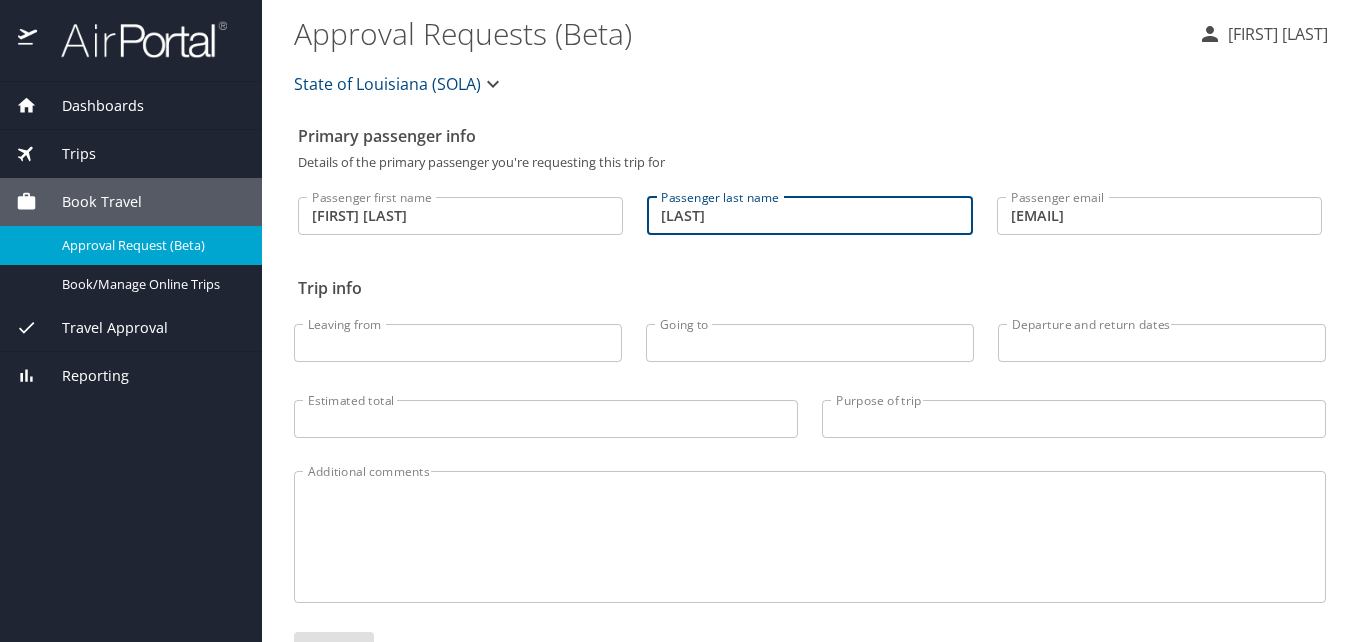 click on "Porter" at bounding box center (809, 216) 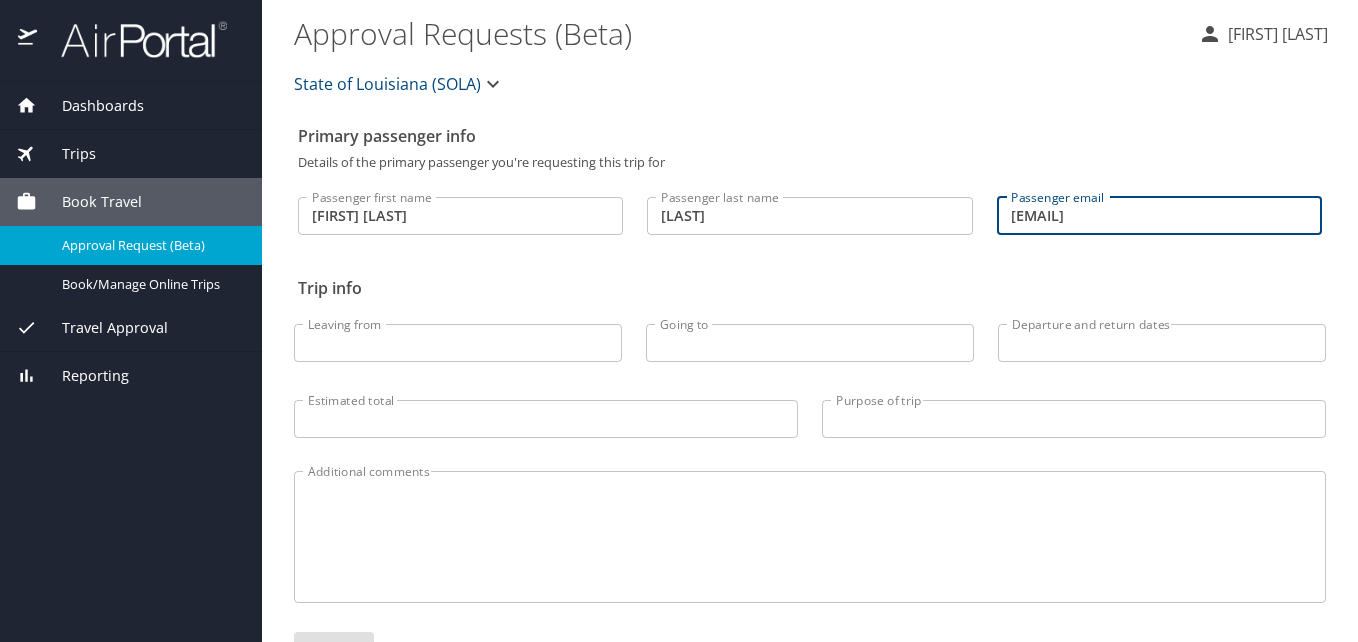 click on "Porter" at bounding box center [809, 216] 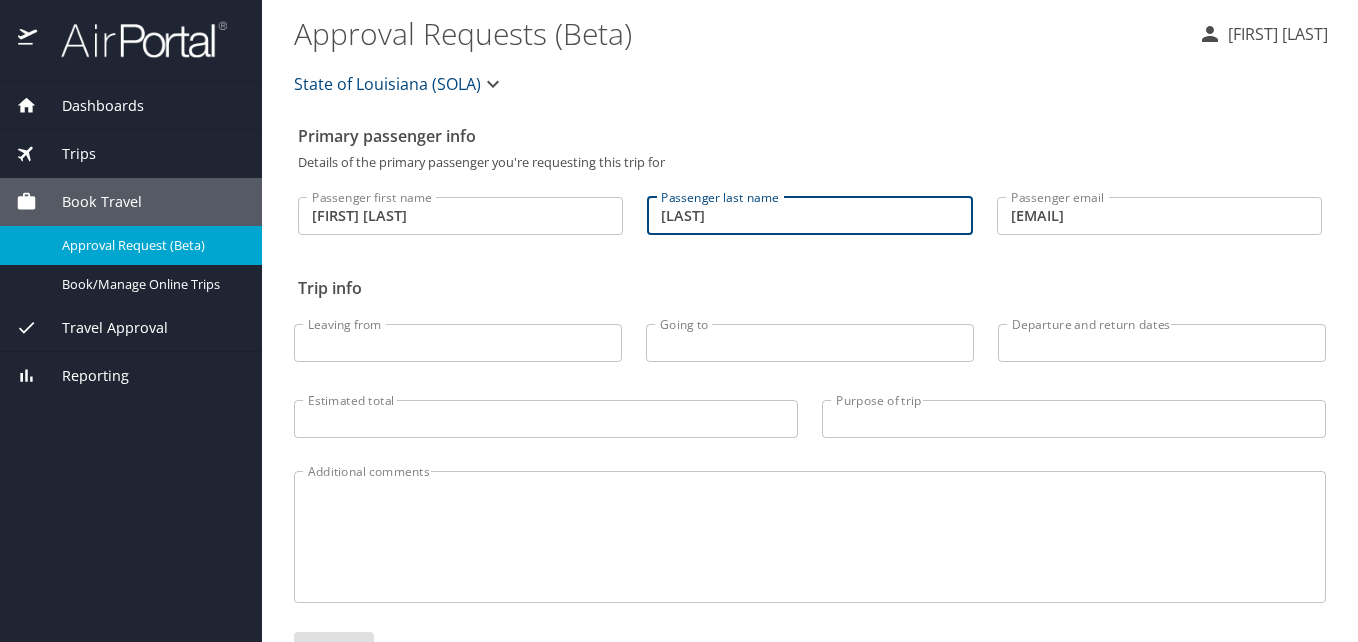 type on "Porter-Whaley" 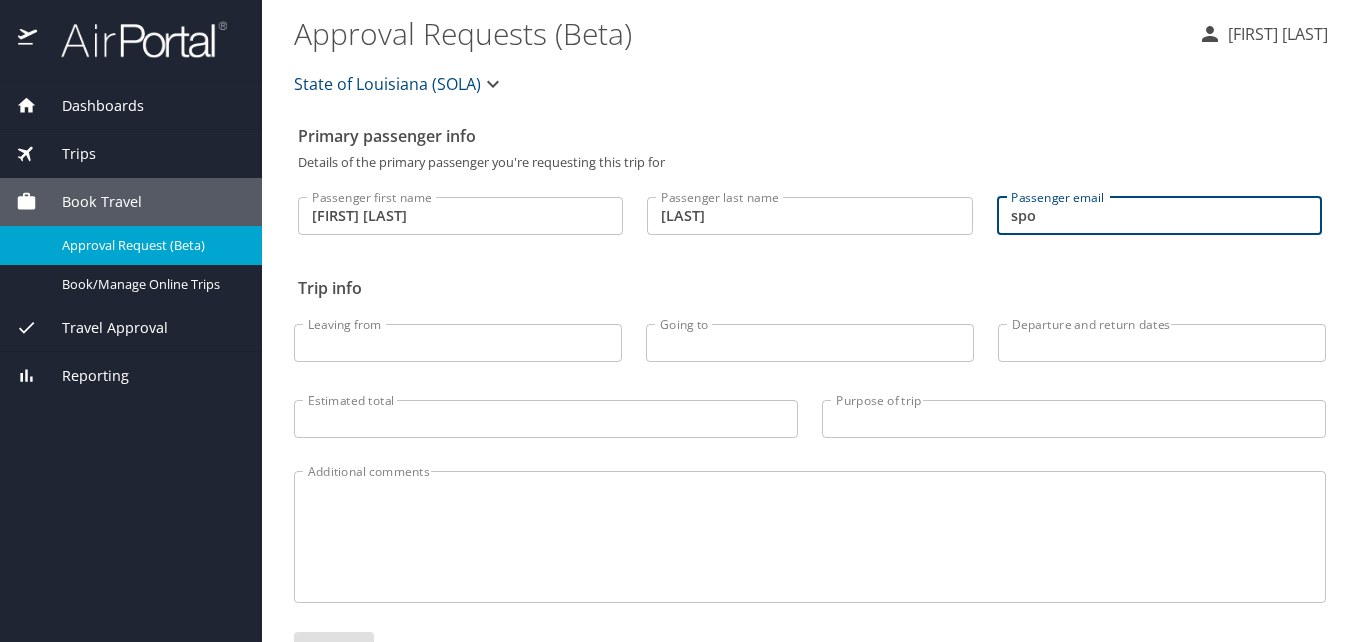 type on "sport4@lsuhsc.edu" 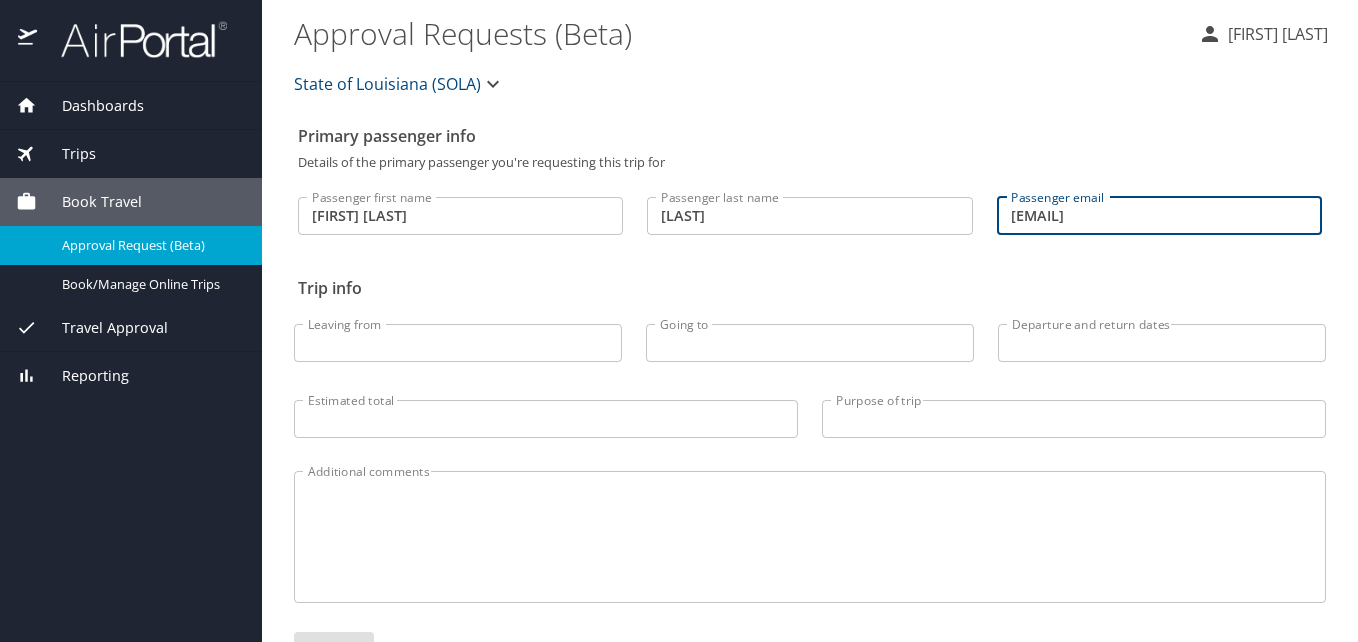 click on "Trip info" at bounding box center (810, 288) 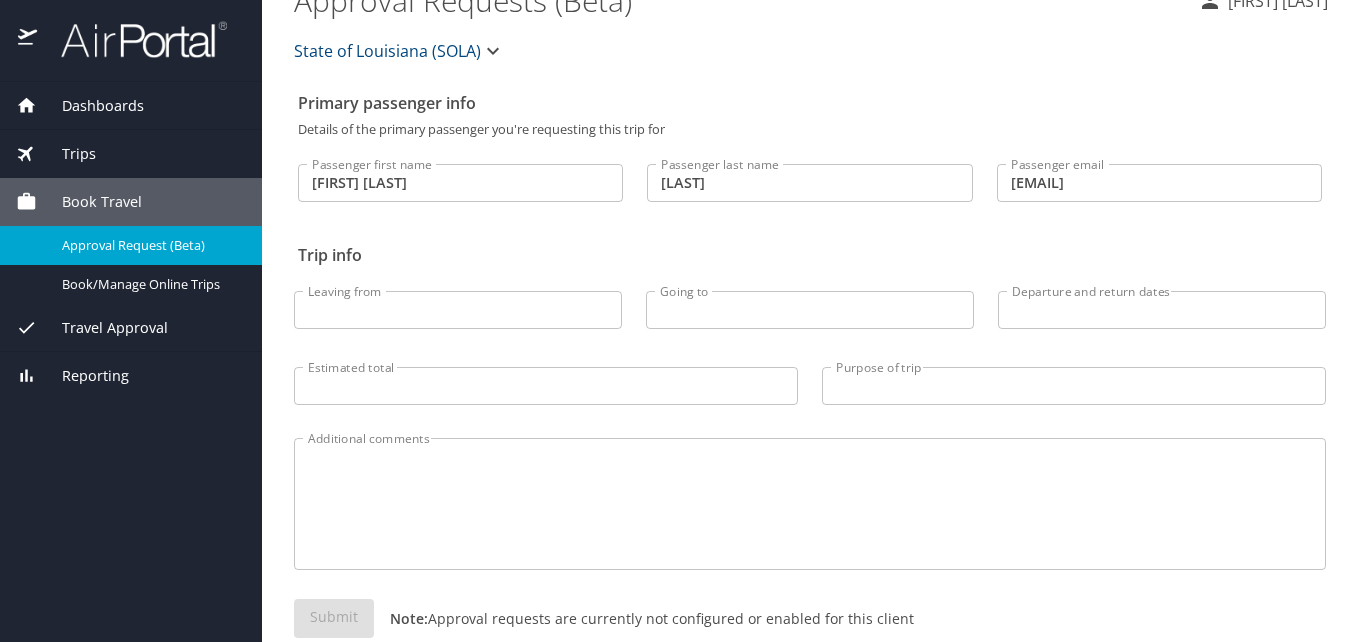 scroll, scrollTop: 0, scrollLeft: 0, axis: both 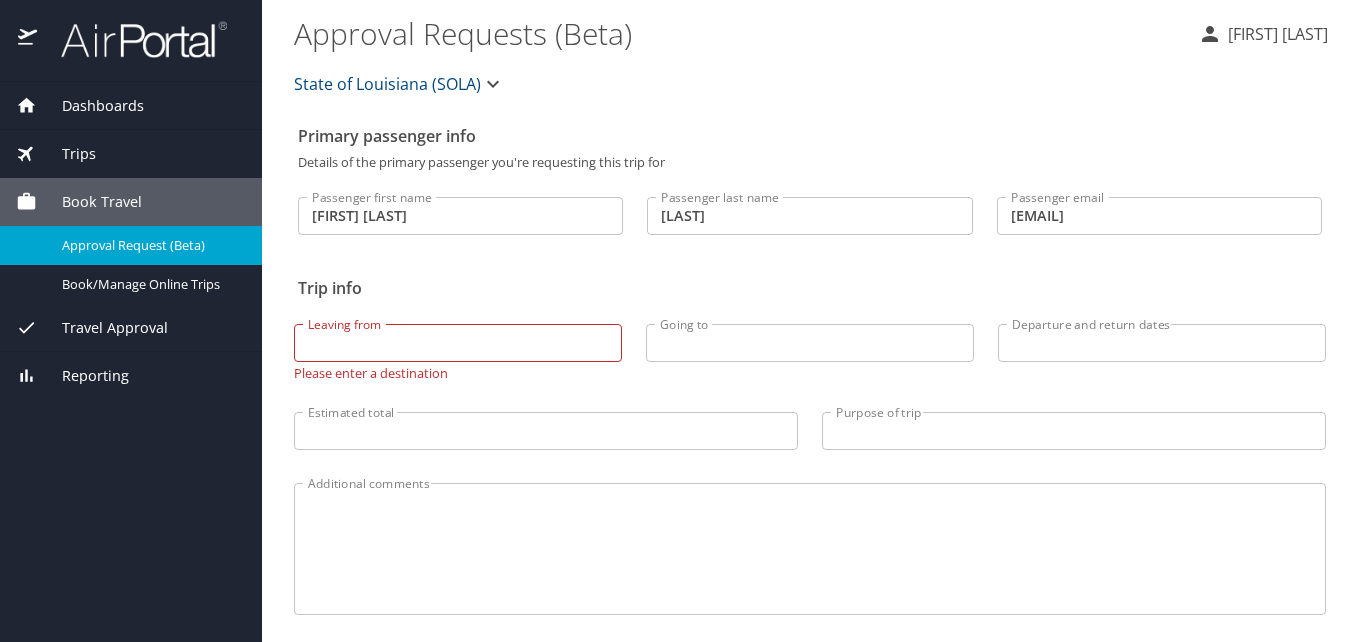drag, startPoint x: 524, startPoint y: 338, endPoint x: 107, endPoint y: 115, distance: 472.88266 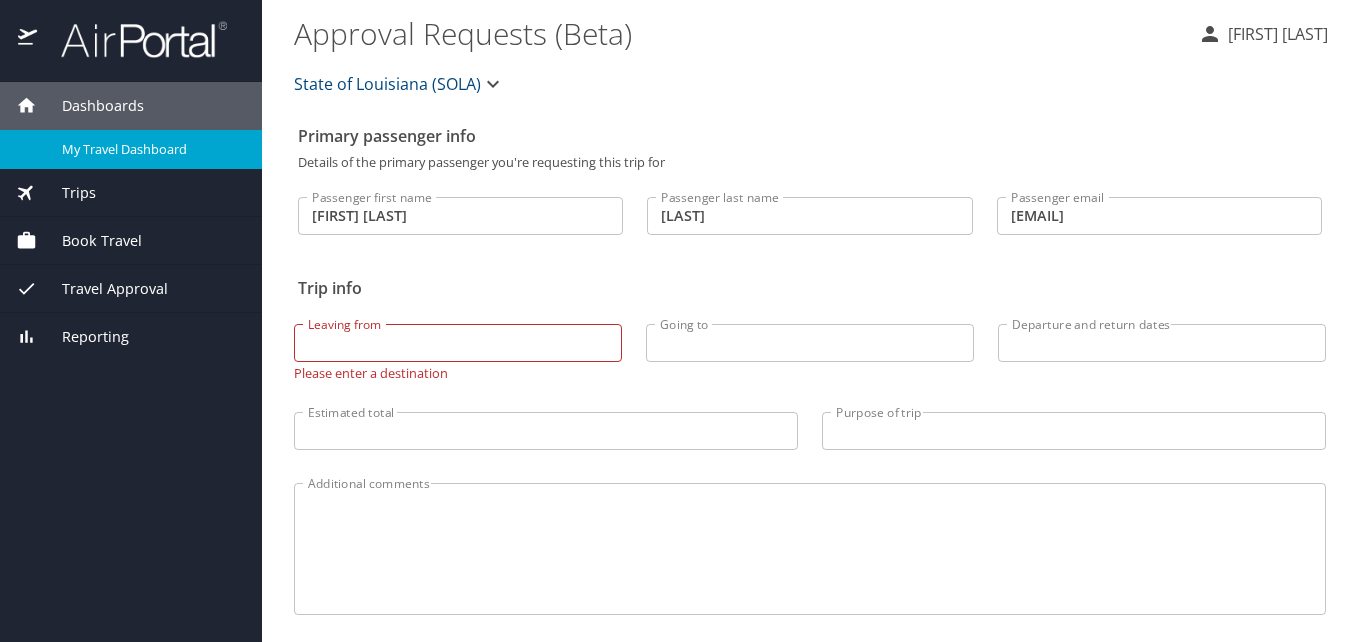 click on "My Travel Dashboard" at bounding box center (150, 149) 